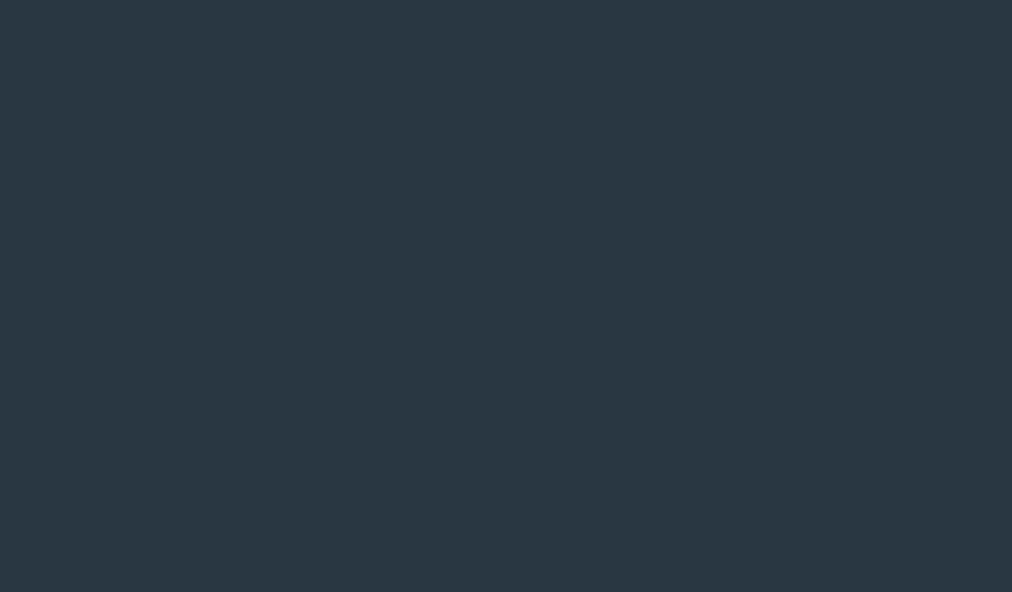 scroll, scrollTop: 0, scrollLeft: 0, axis: both 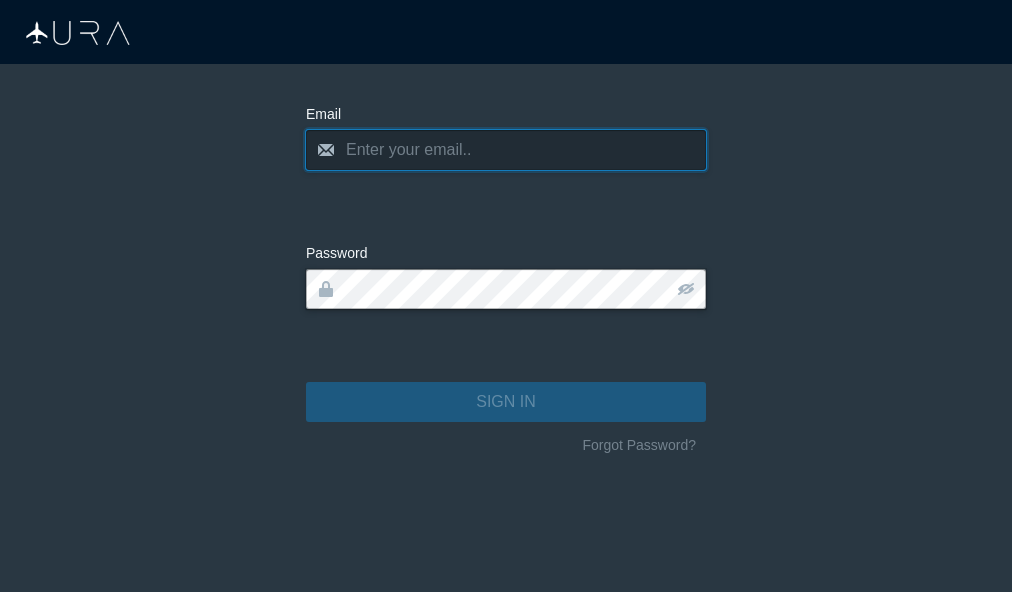 type on "[EMAIL]" 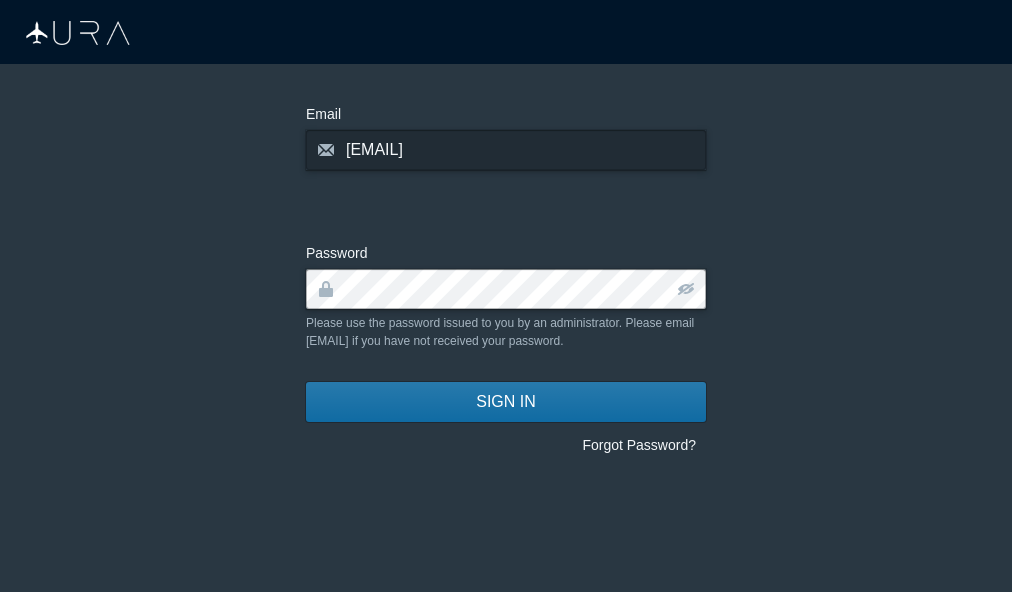 click on "SIGN IN" at bounding box center [506, 402] 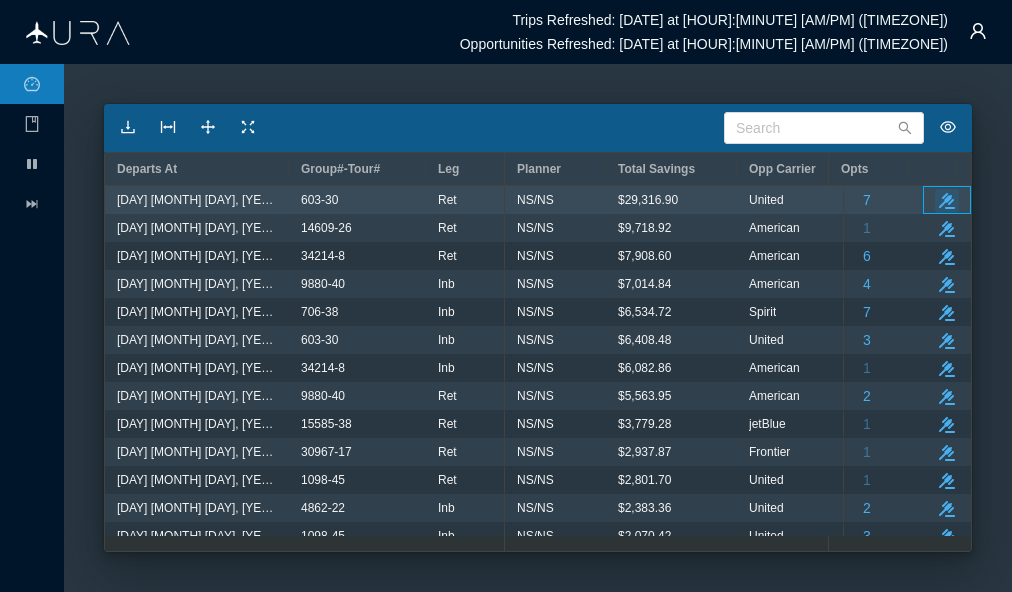 click at bounding box center (947, 201) 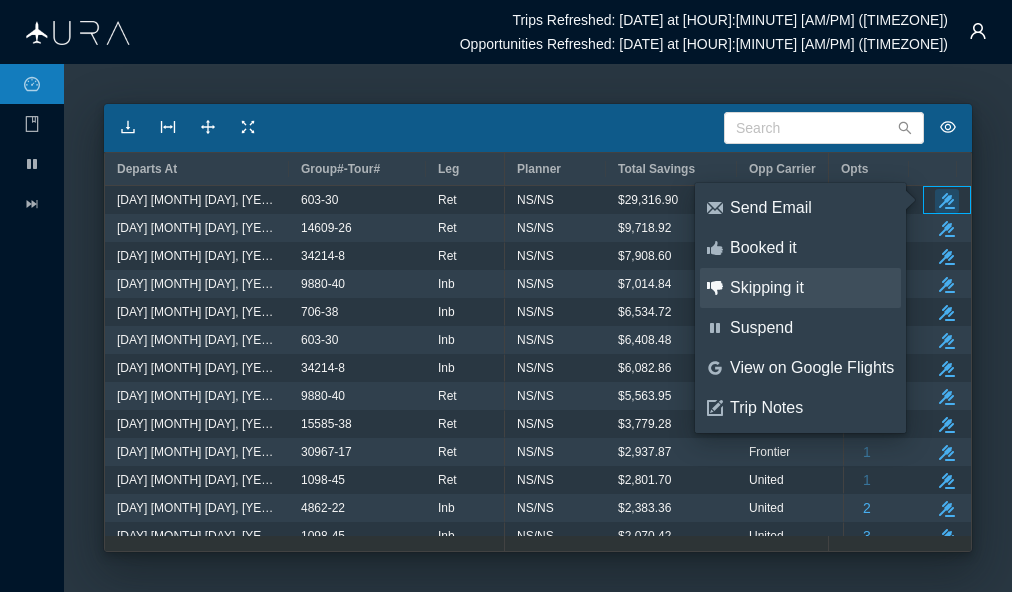 click on "Skipping it" at bounding box center (812, 288) 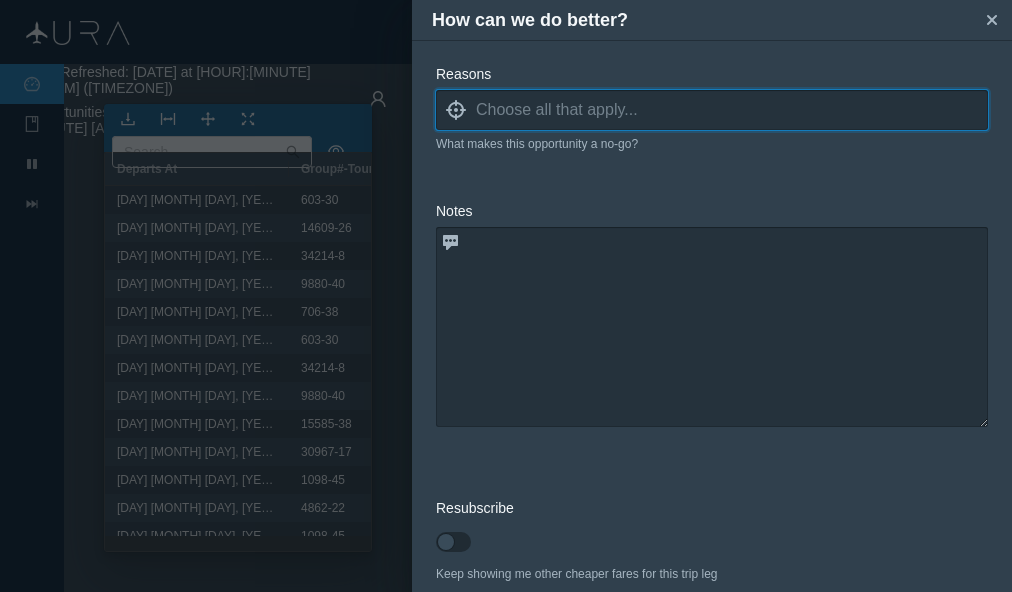 click at bounding box center [732, 110] 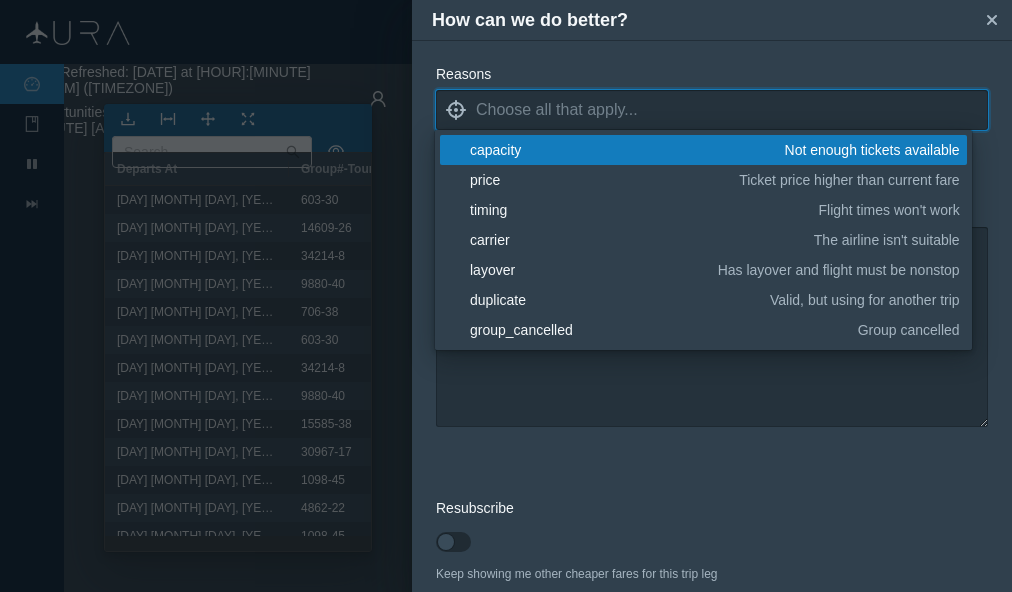 click on "capacity" at bounding box center [624, 150] 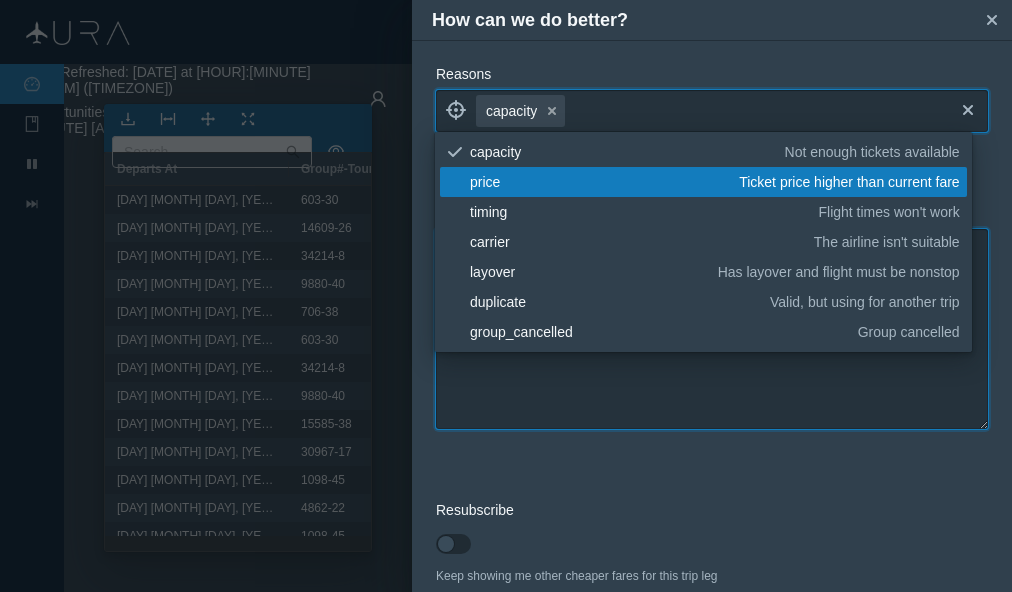 click at bounding box center [712, 329] 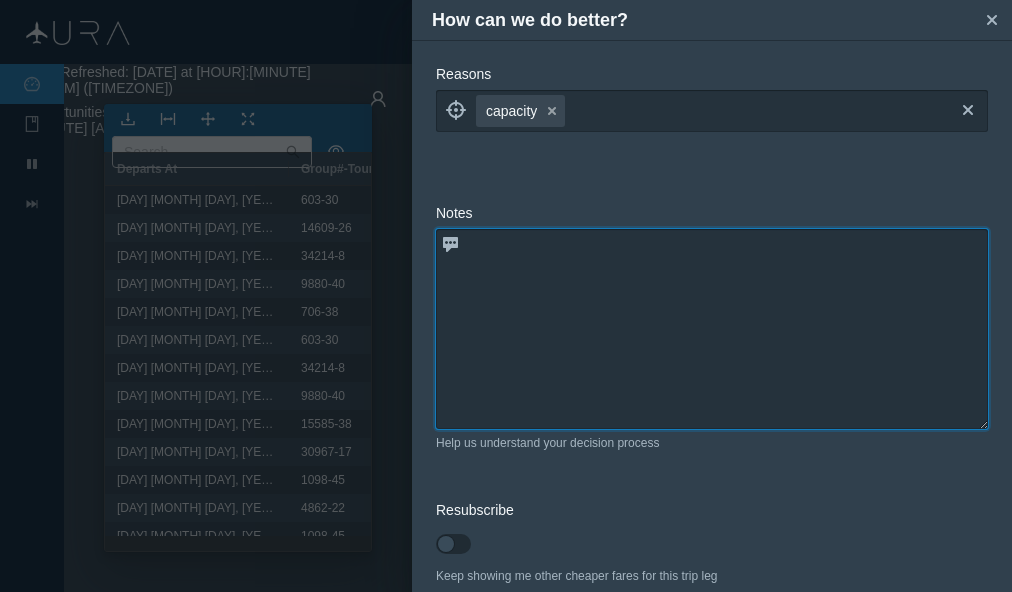 type 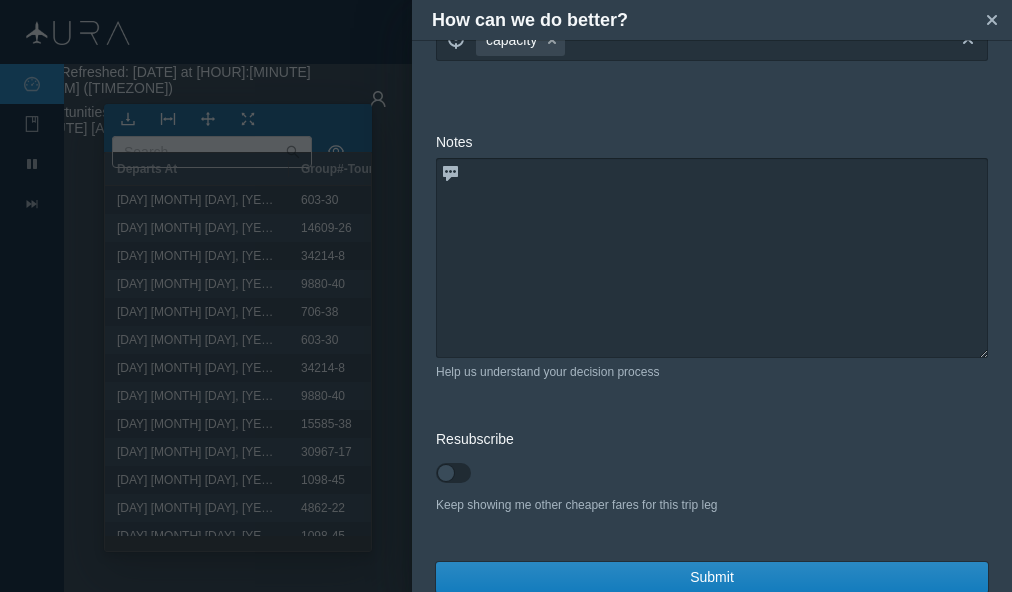scroll, scrollTop: 96, scrollLeft: 0, axis: vertical 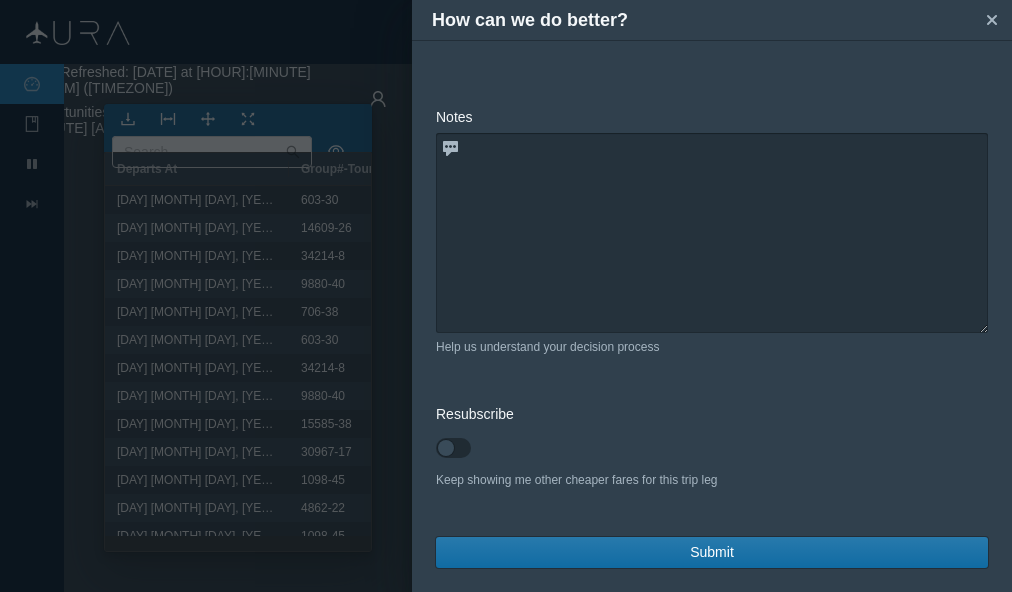 click on "Submit" at bounding box center (712, 552) 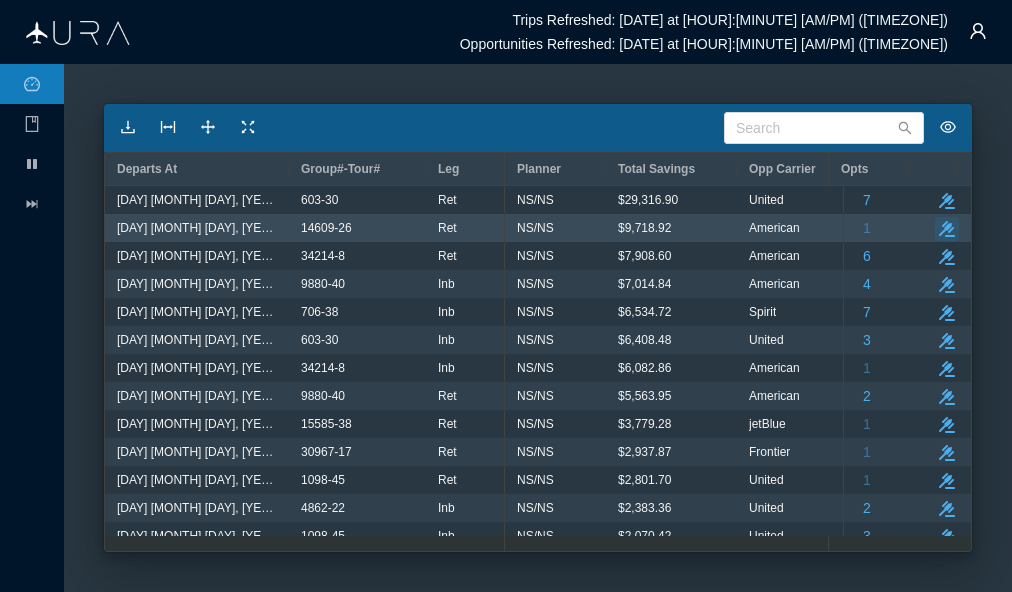 click at bounding box center (947, 229) 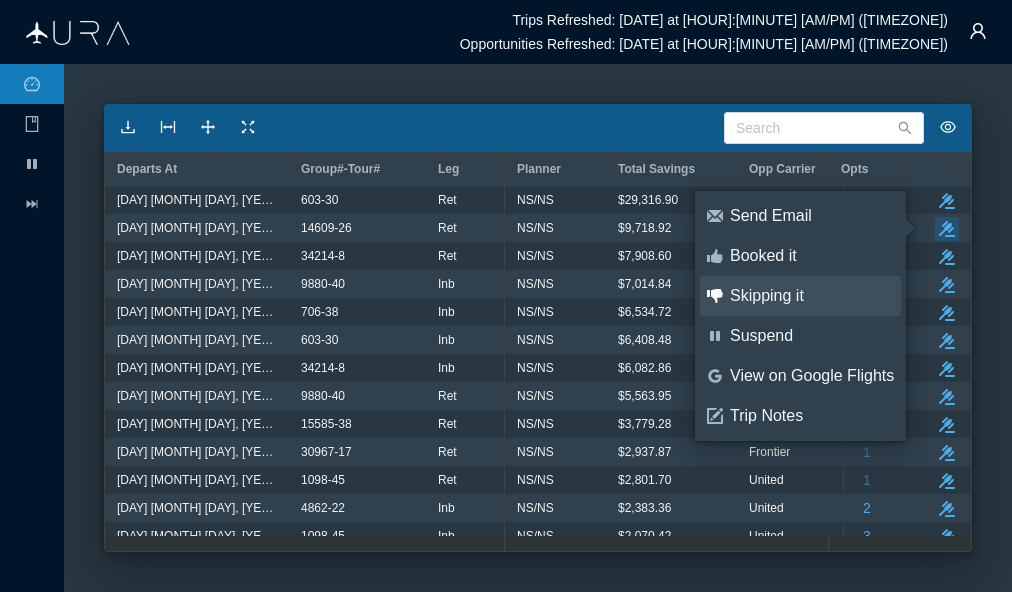 click on "Skipping it" at bounding box center [812, 296] 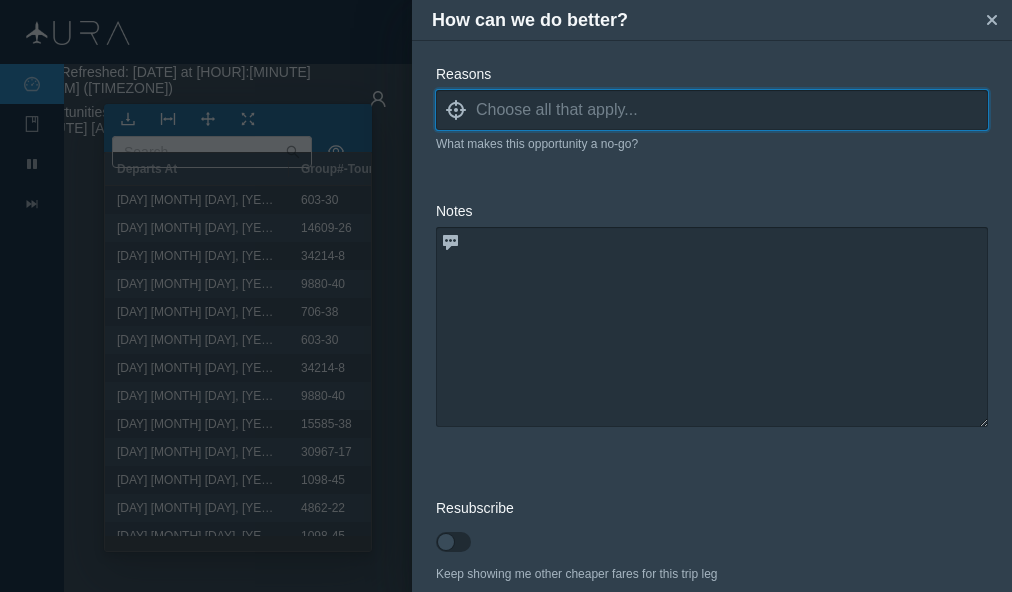 click at bounding box center [732, 110] 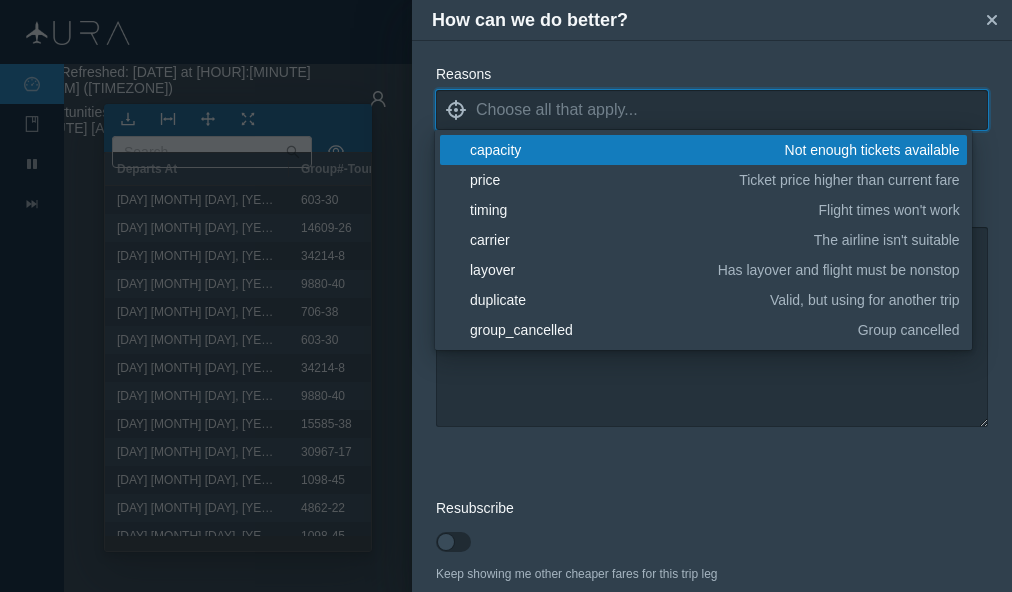 click on "capacity" at bounding box center [624, 150] 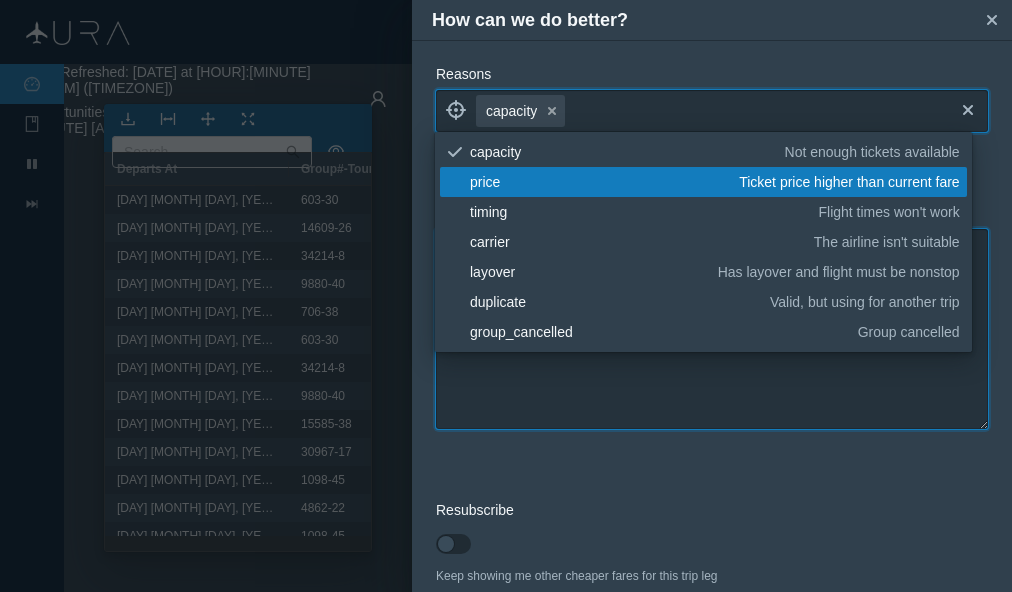 click at bounding box center [712, 329] 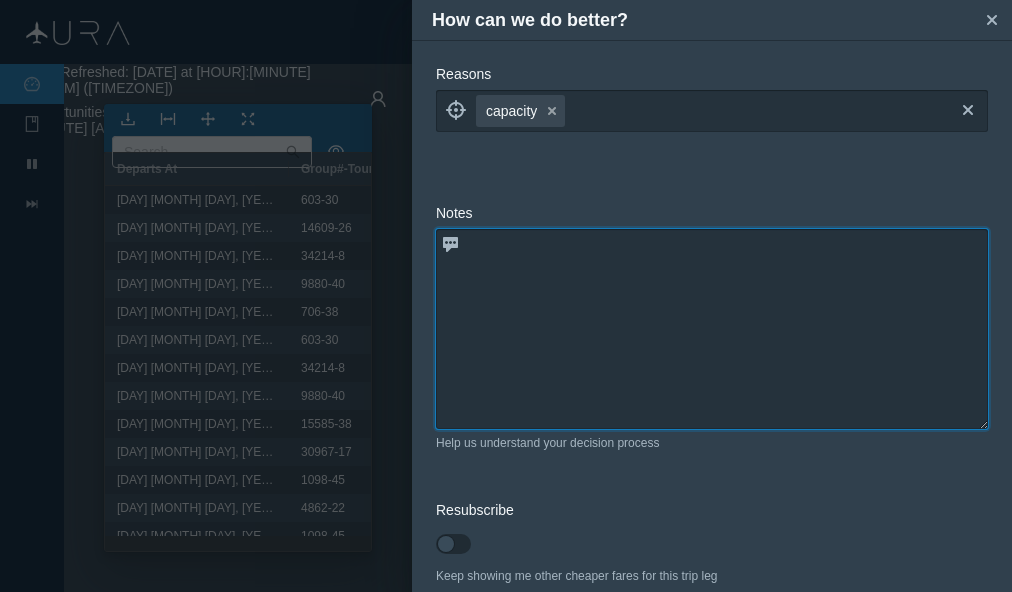 type 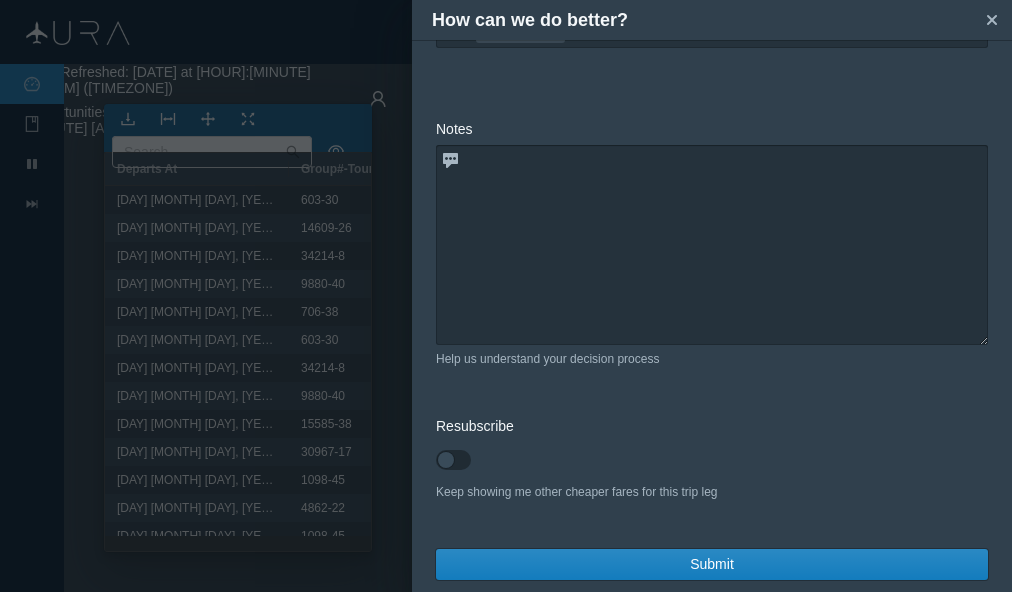 scroll, scrollTop: 96, scrollLeft: 0, axis: vertical 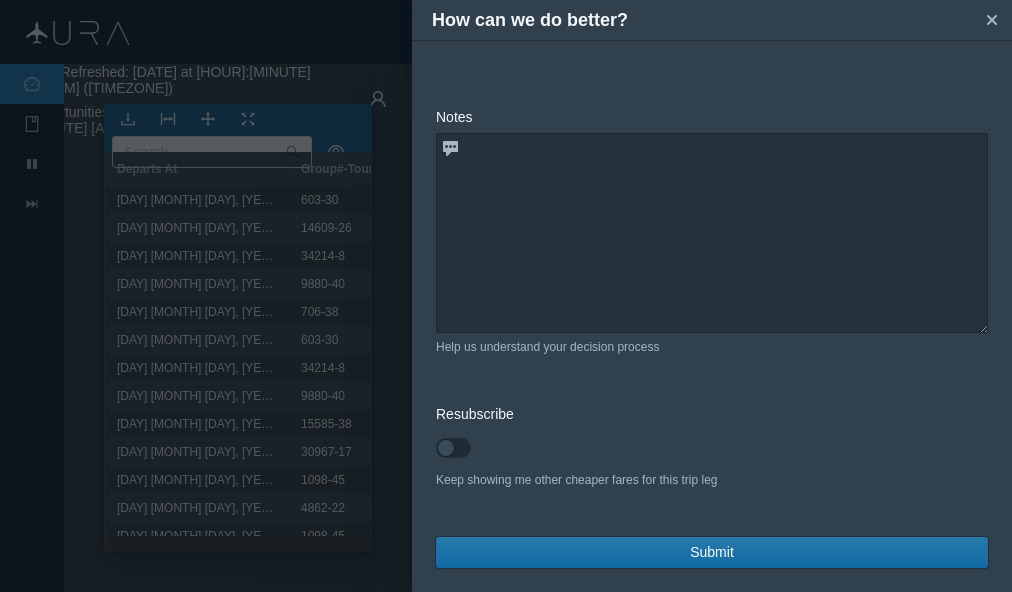 click on "Submit" at bounding box center (712, 552) 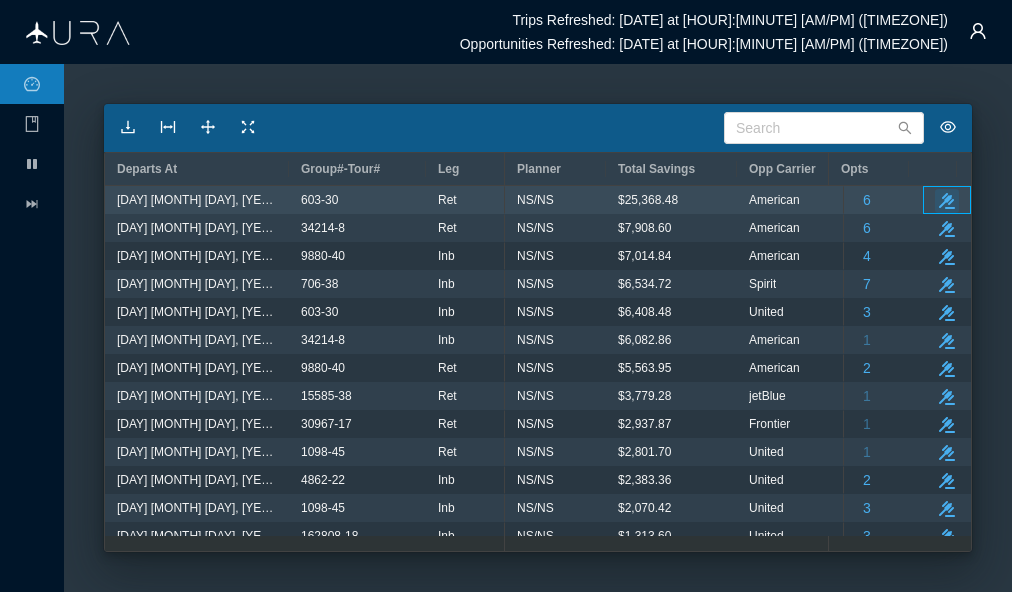 click at bounding box center [947, 201] 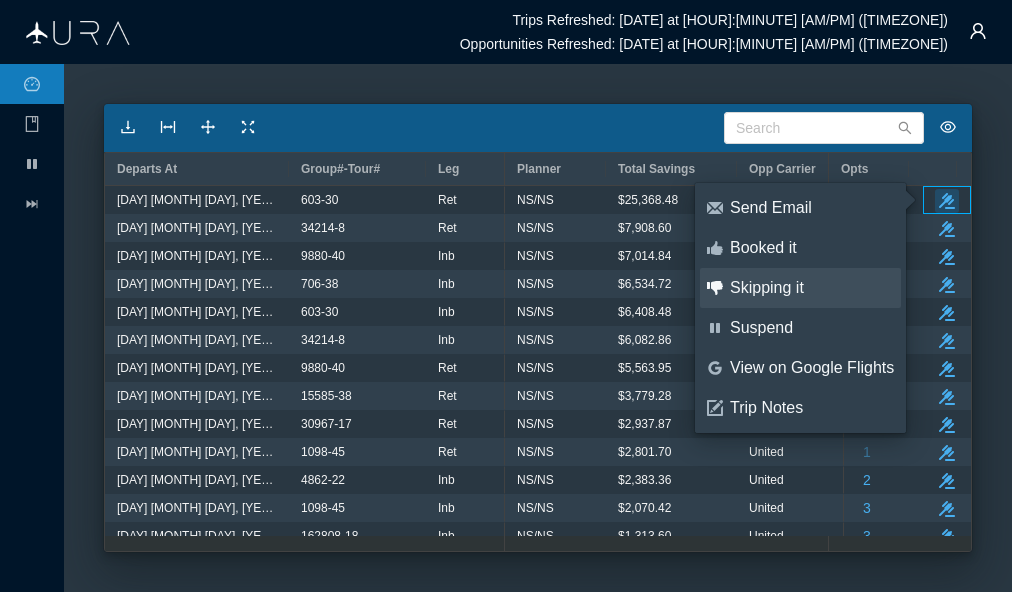click on "Skipping it" at bounding box center (812, 288) 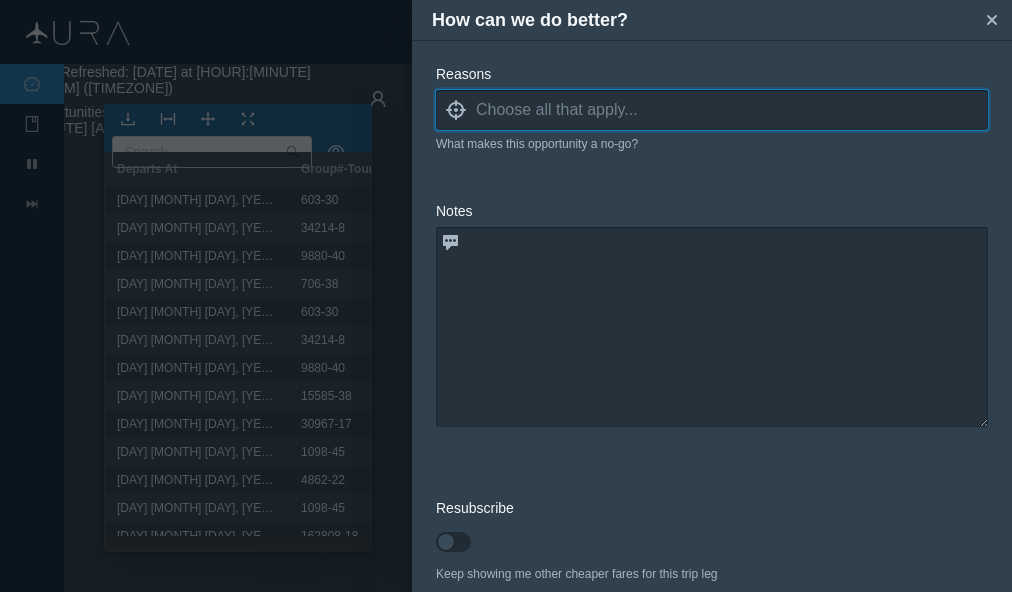 click at bounding box center (732, 110) 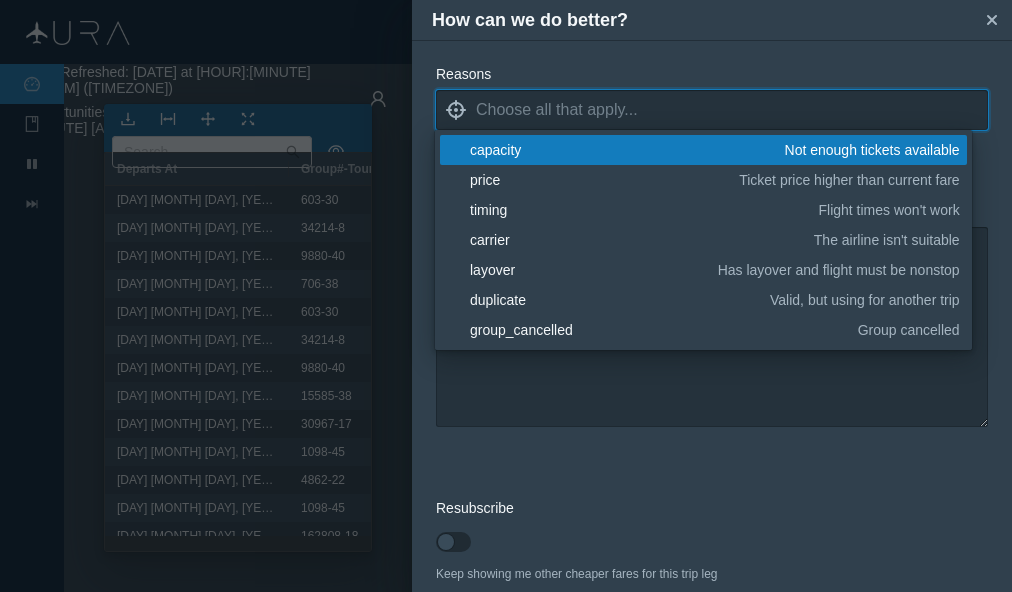 click on "capacity" at bounding box center [624, 150] 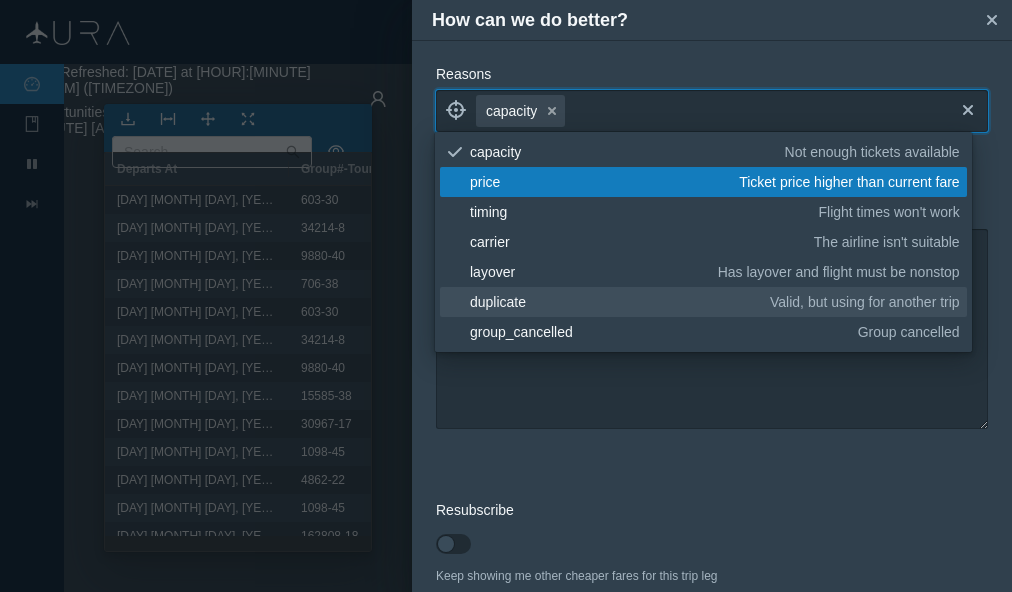 click on "duplicate" at bounding box center [616, 302] 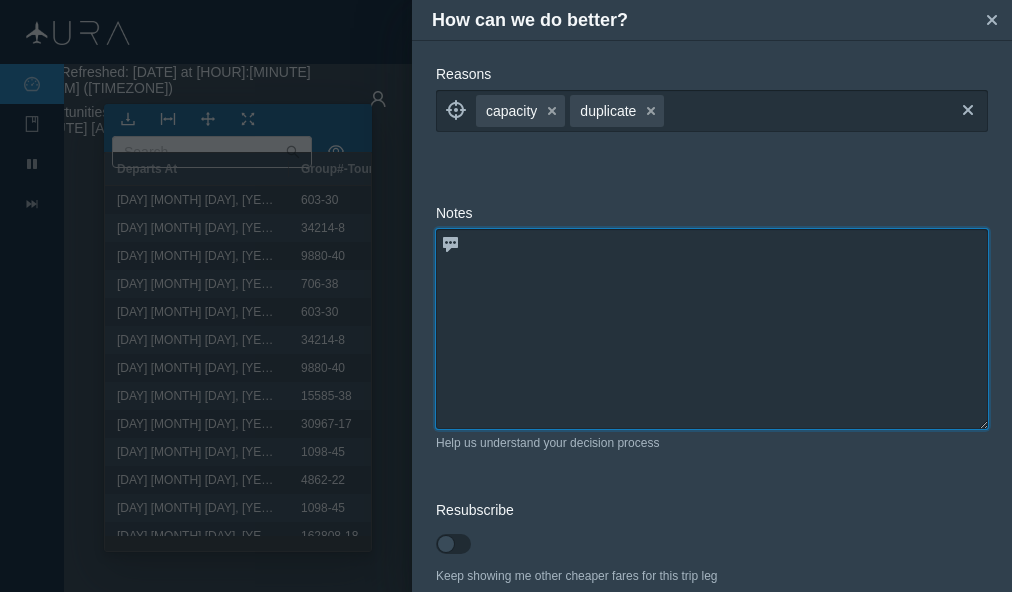 click at bounding box center (712, 329) 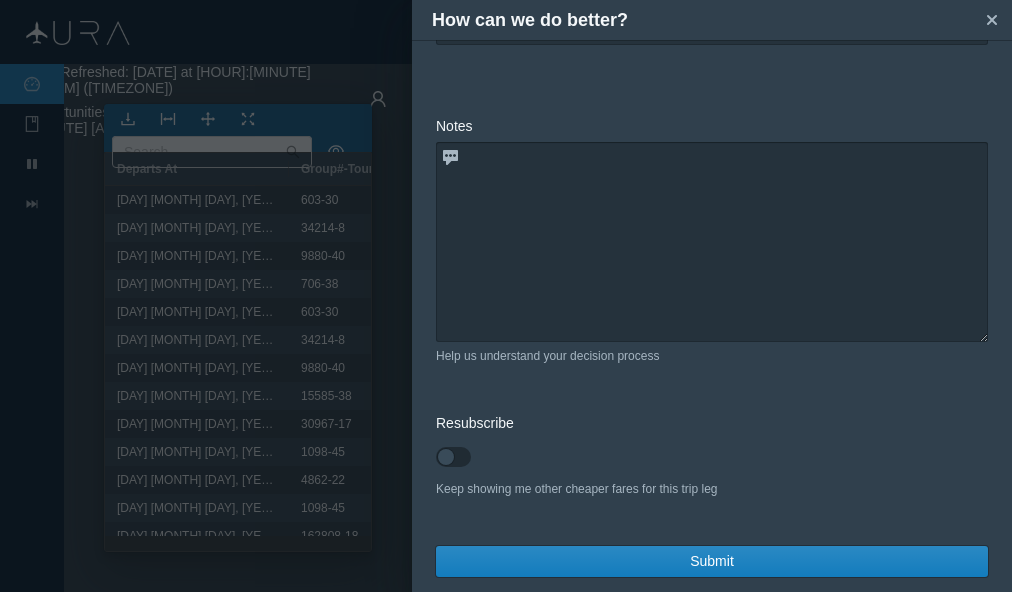 scroll, scrollTop: 96, scrollLeft: 0, axis: vertical 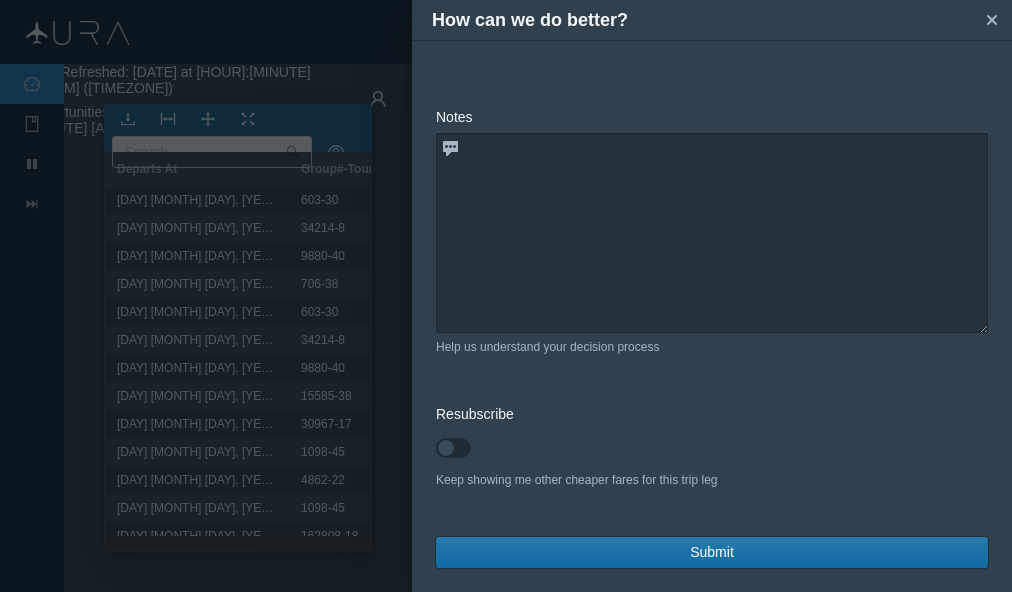 click on "Submit" at bounding box center [712, 552] 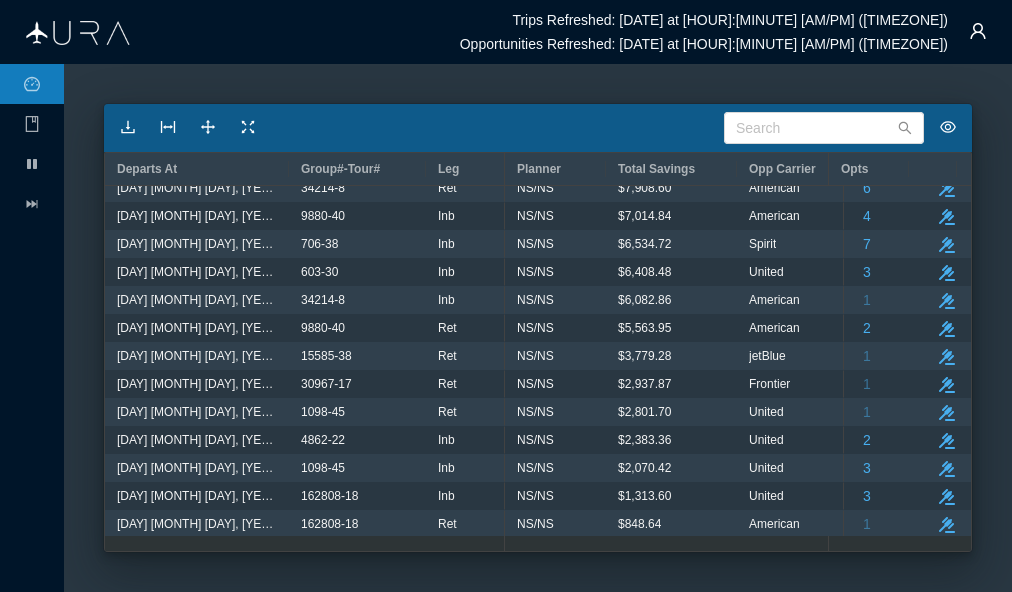 scroll, scrollTop: 125, scrollLeft: 0, axis: vertical 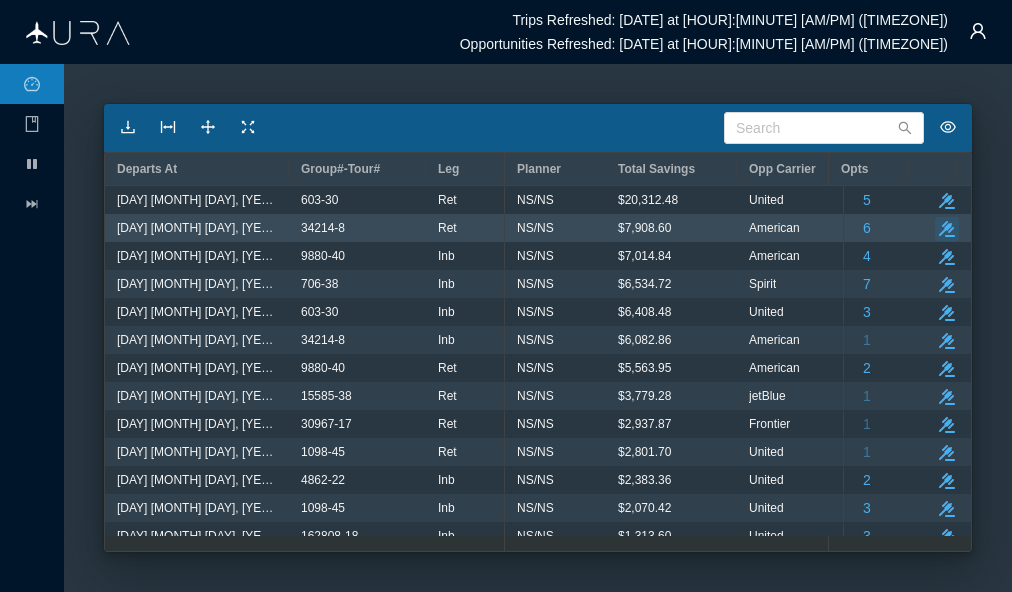 click at bounding box center [947, 229] 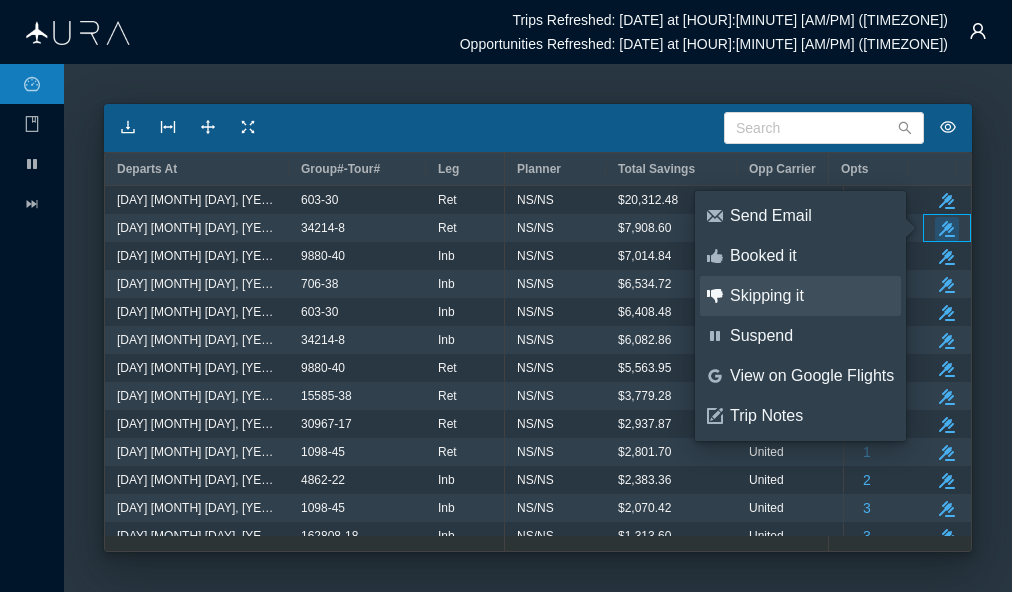 click on "Skipping it" at bounding box center [812, 296] 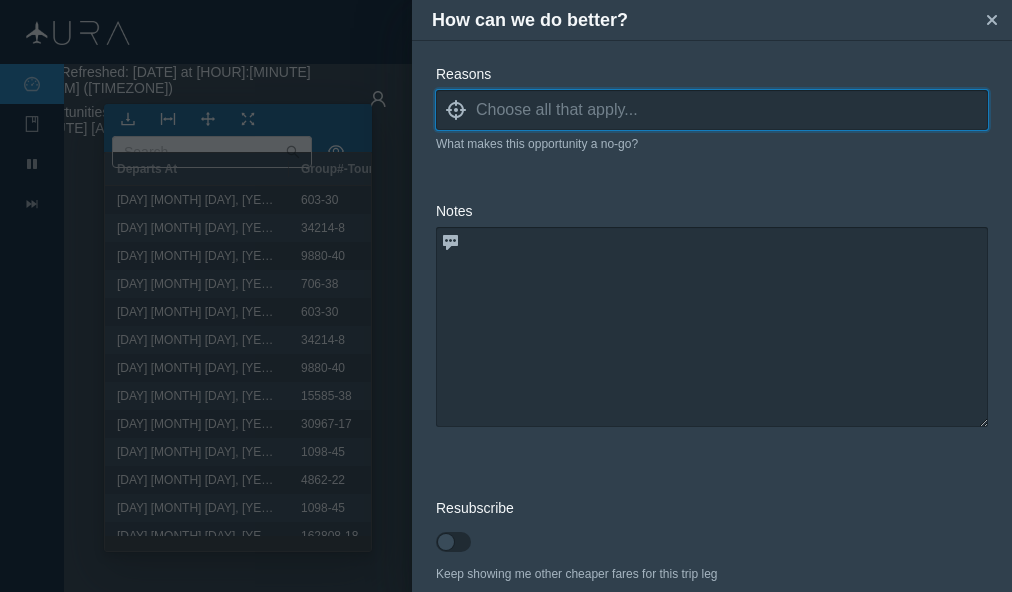 click at bounding box center [732, 110] 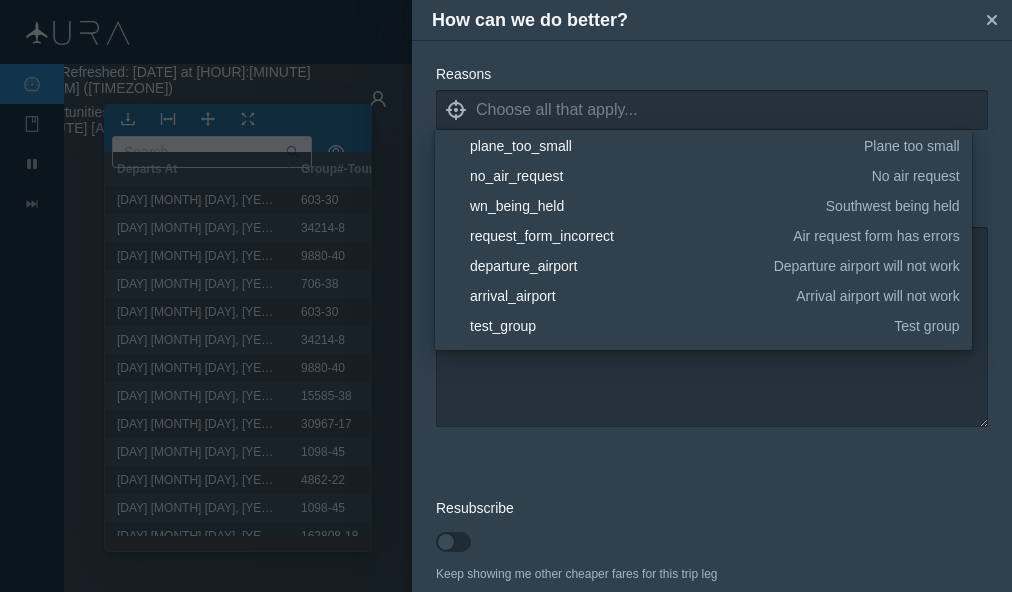 scroll, scrollTop: 300, scrollLeft: 0, axis: vertical 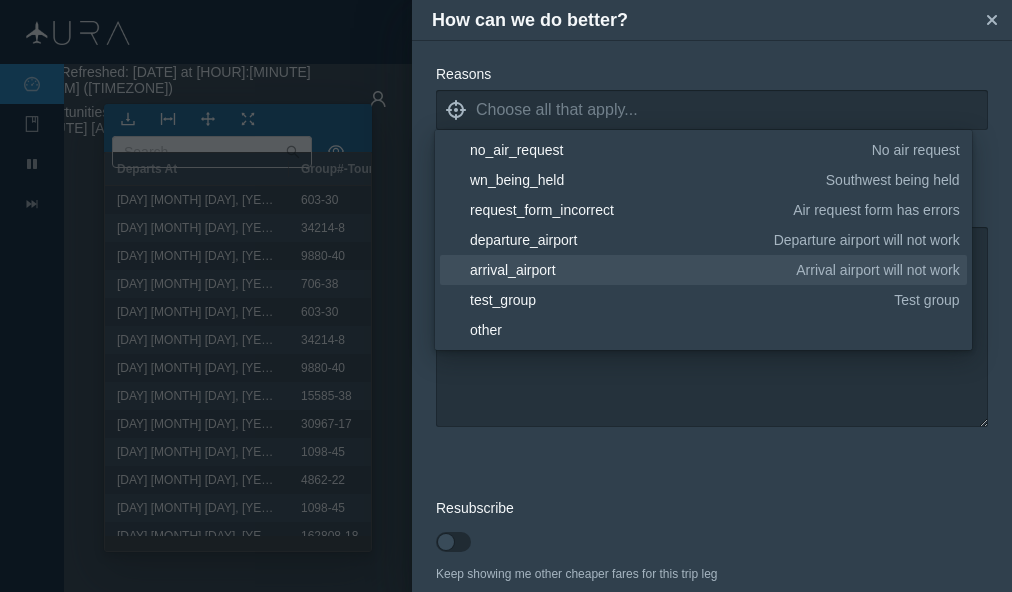 click on "arrival_airport" at bounding box center [629, 270] 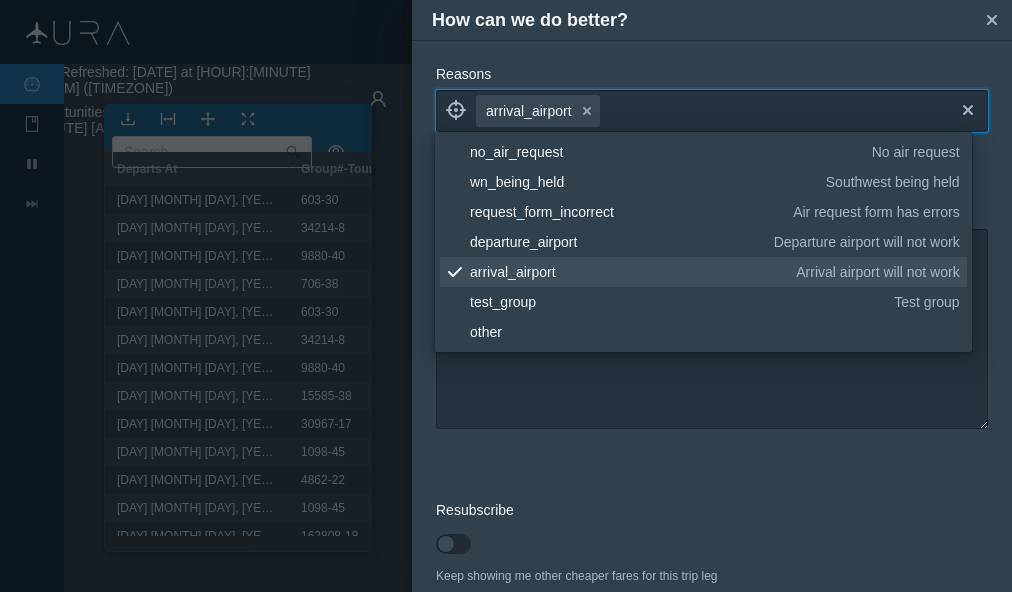 scroll, scrollTop: 0, scrollLeft: 0, axis: both 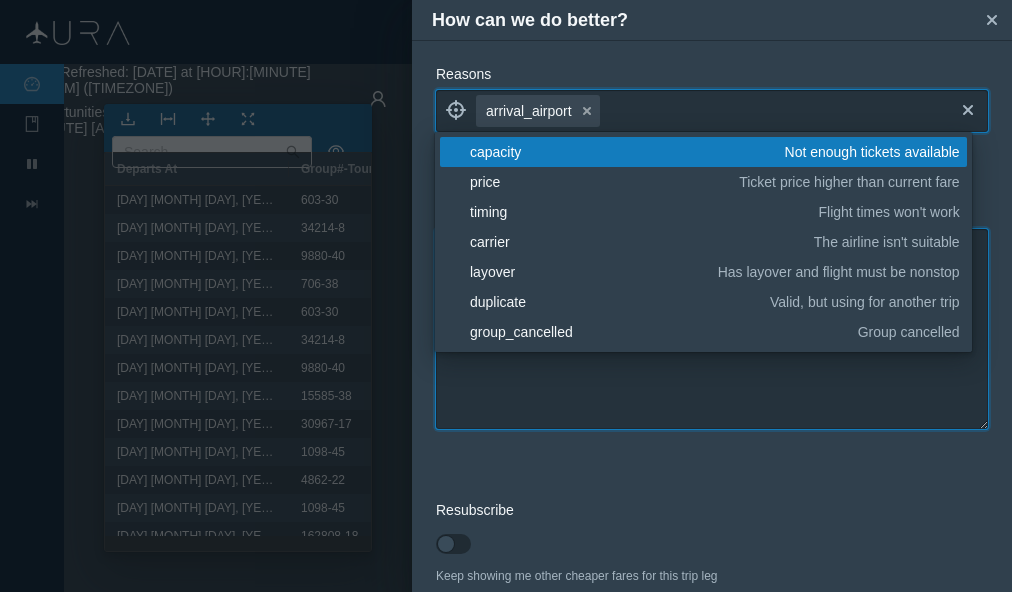 click at bounding box center [712, 329] 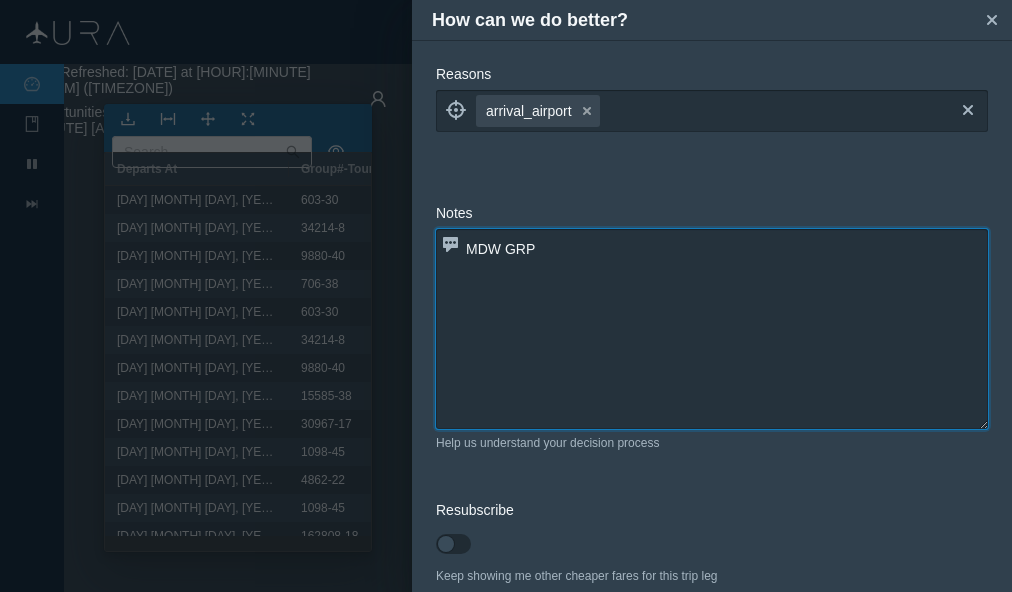 type on "MDW GRP" 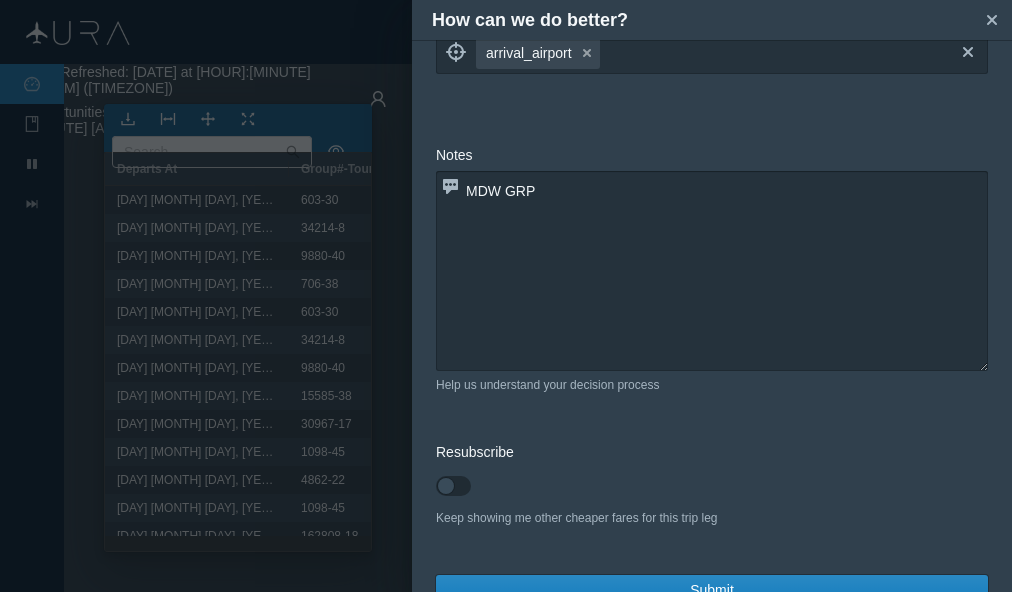 scroll, scrollTop: 96, scrollLeft: 0, axis: vertical 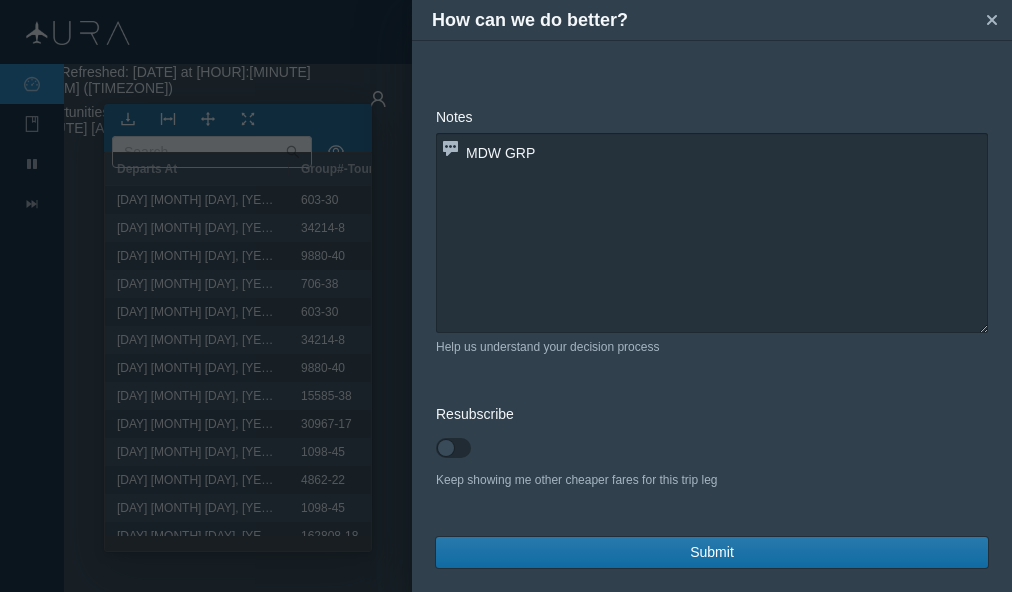 click on "Submit" at bounding box center (712, 552) 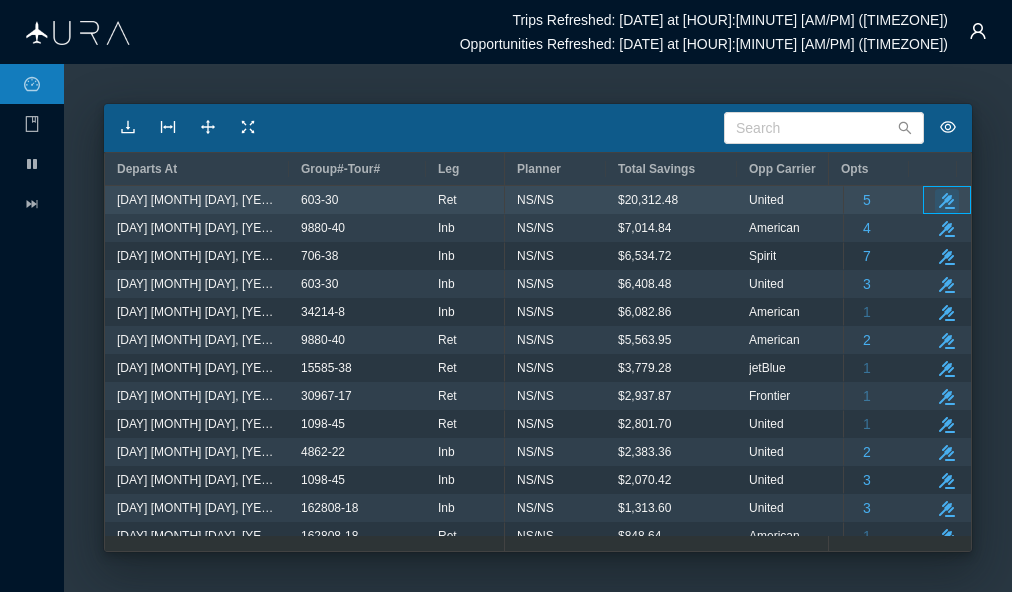 click at bounding box center (947, 201) 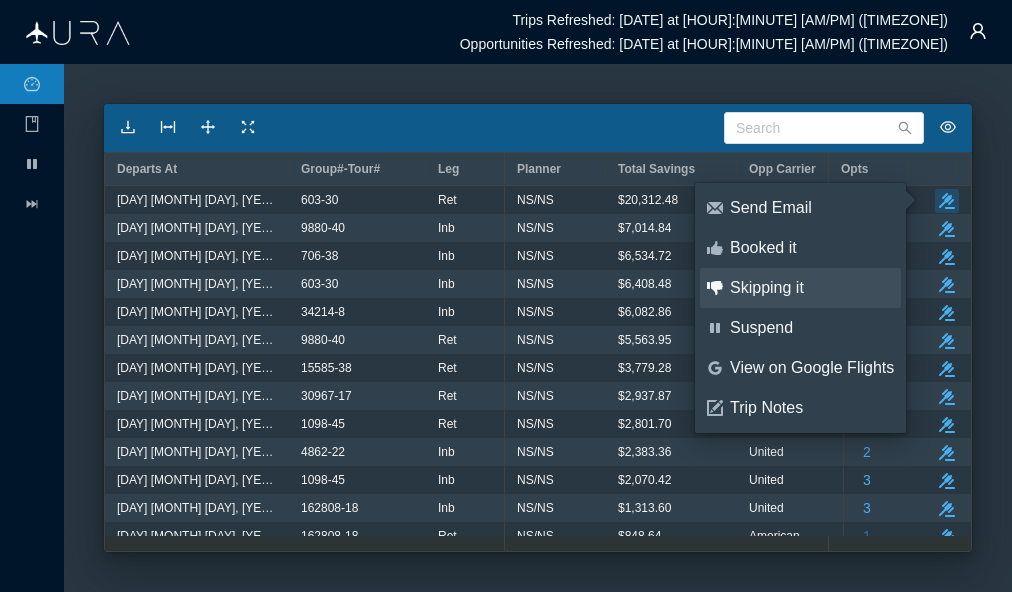 click on "Skipping it" at bounding box center [812, 288] 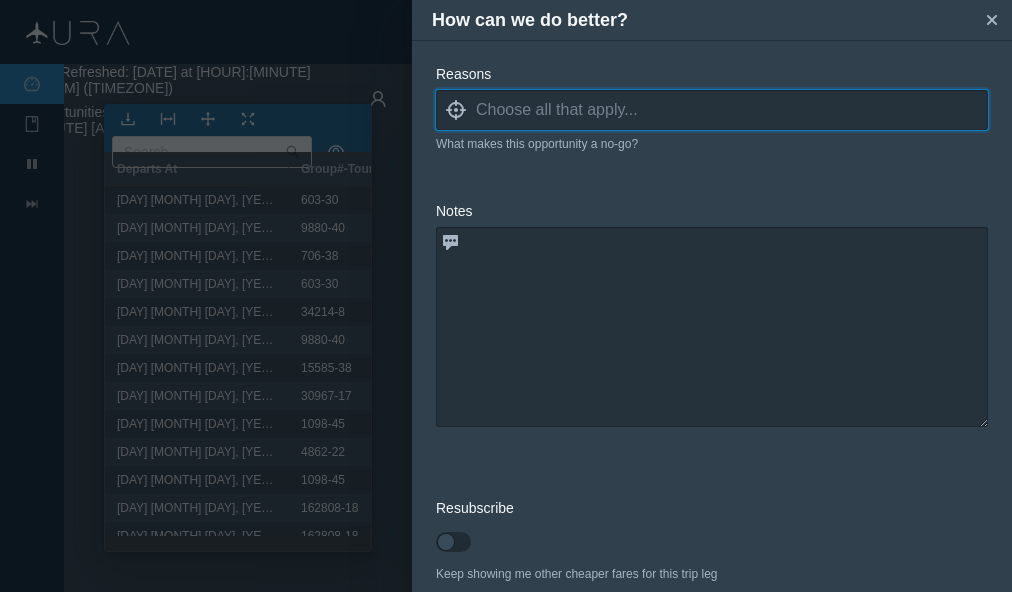 click at bounding box center [732, 110] 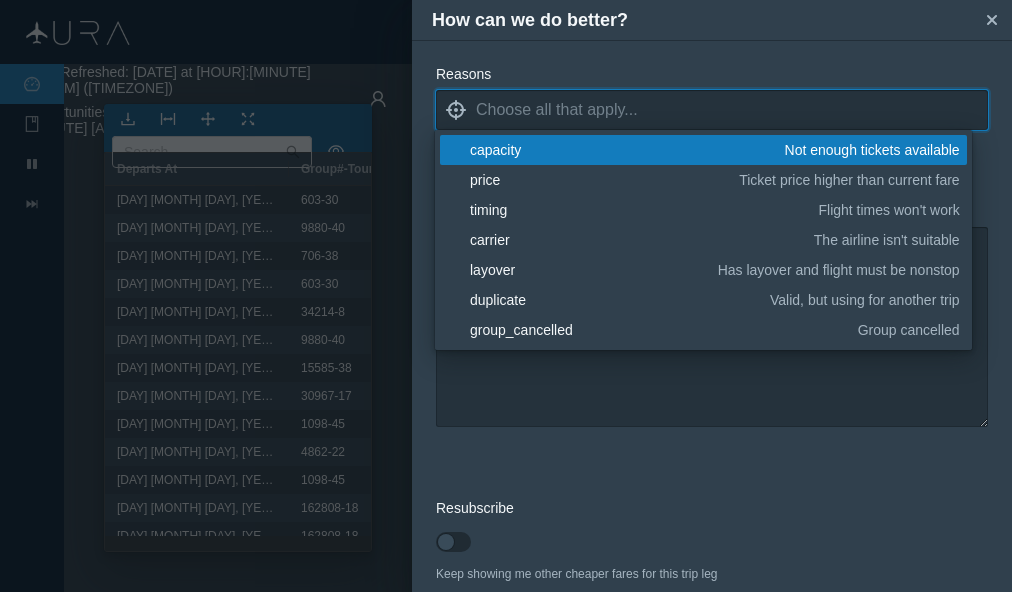 click on "capacity" at bounding box center [624, 150] 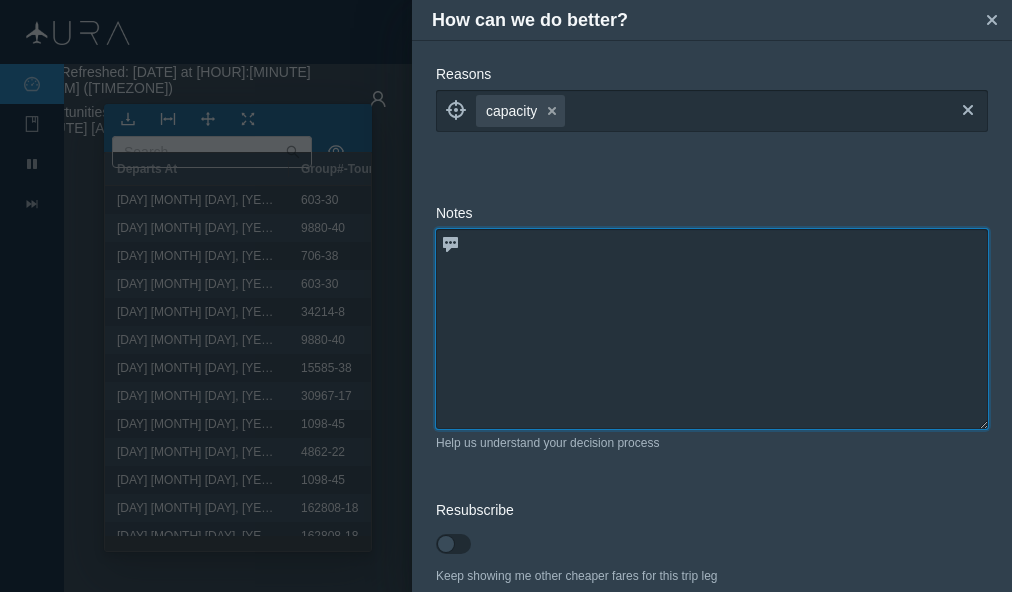 click at bounding box center [712, 329] 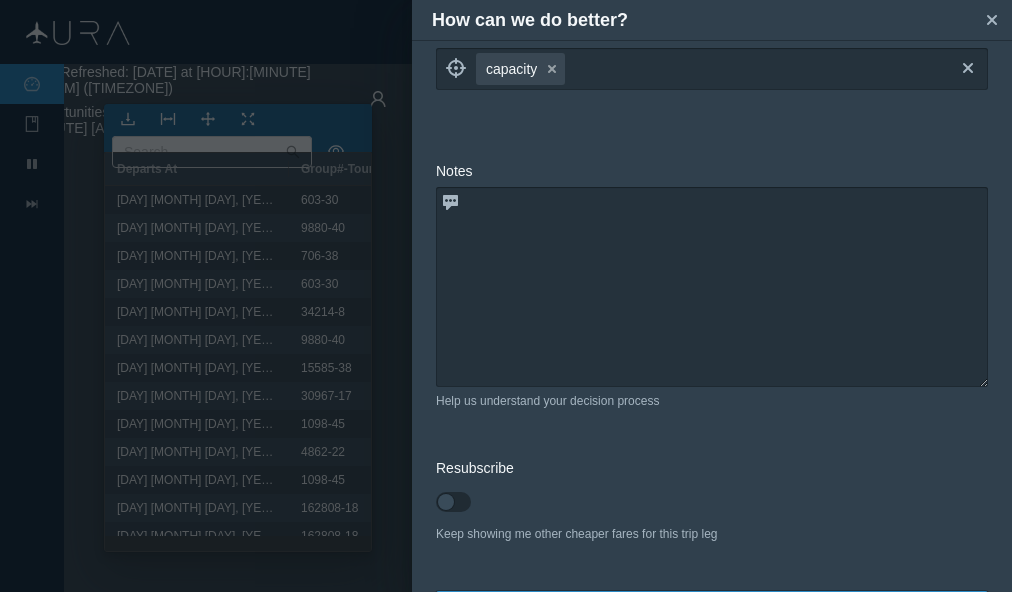 scroll, scrollTop: 96, scrollLeft: 0, axis: vertical 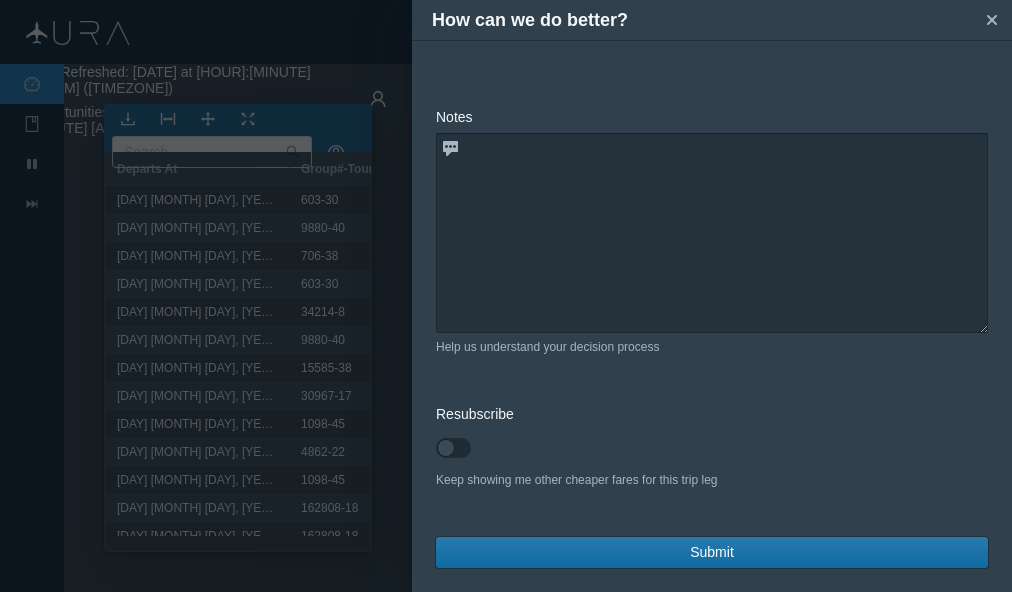 click on "Submit" at bounding box center (712, 552) 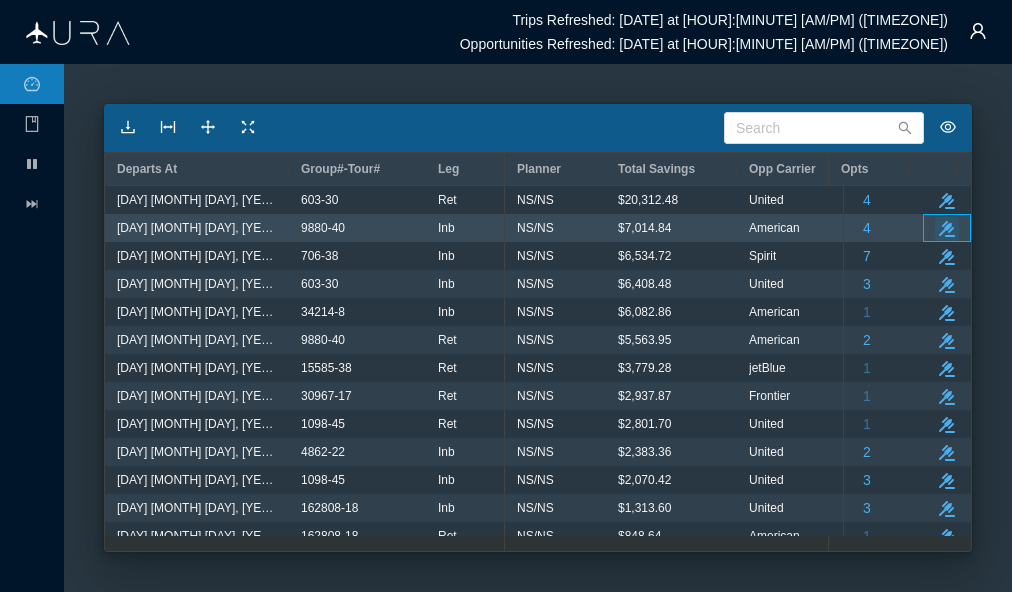 click at bounding box center (947, 229) 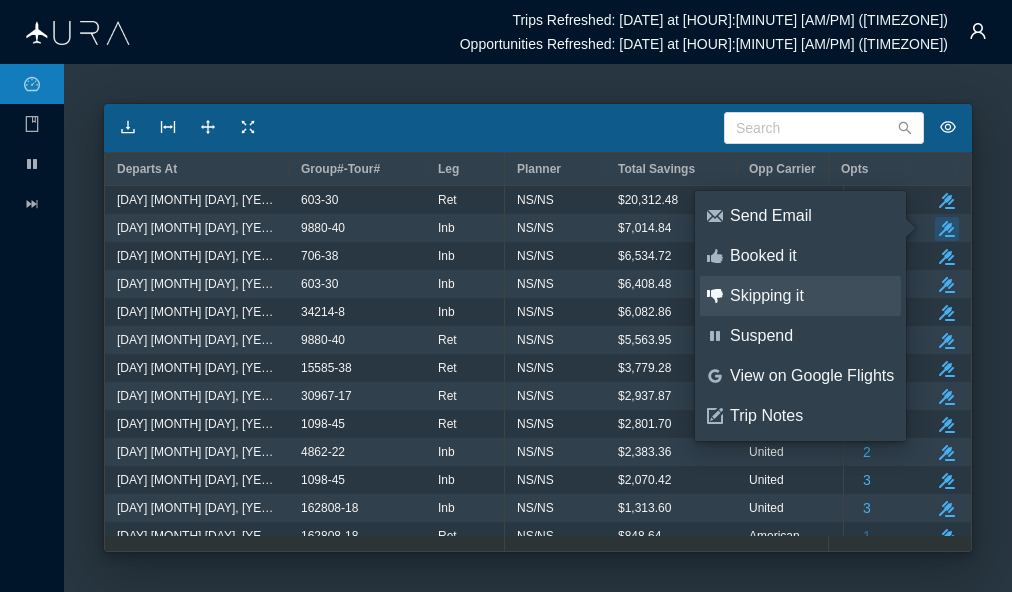 click on "Skipping it" at bounding box center [812, 296] 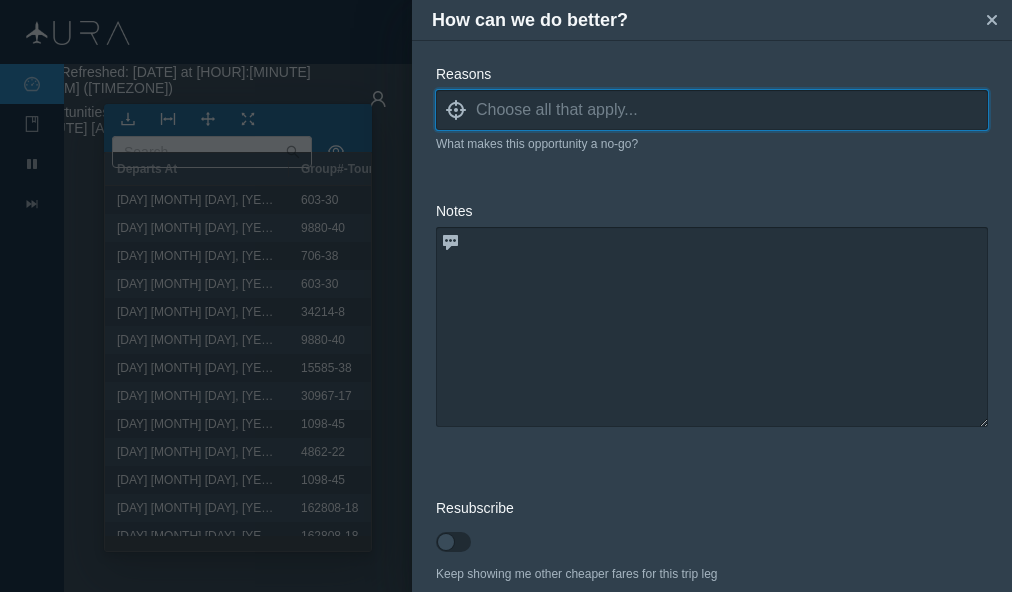 click at bounding box center (732, 110) 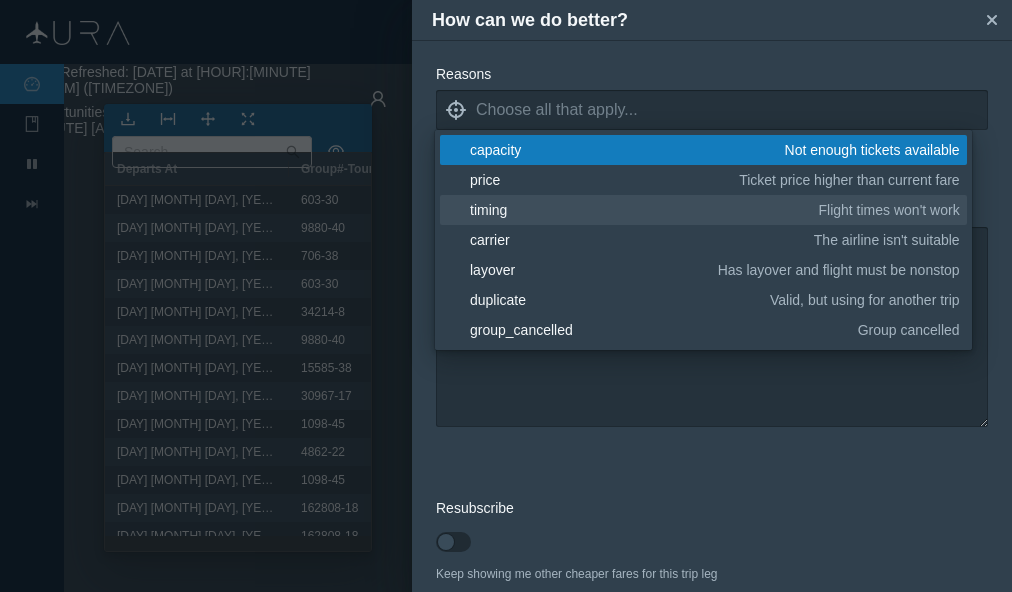 click on "timing" at bounding box center (641, 210) 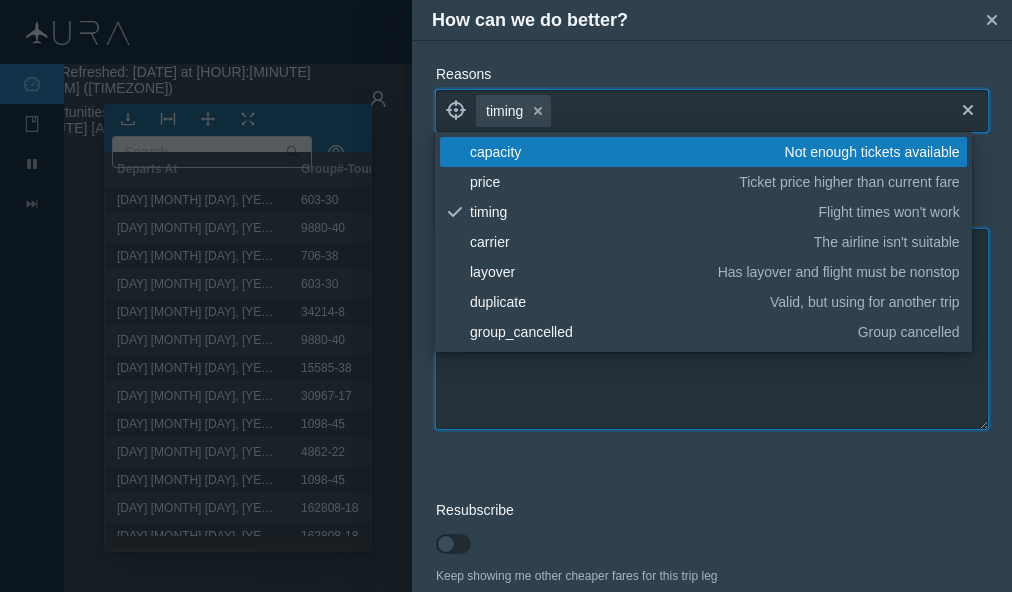 click at bounding box center (712, 329) 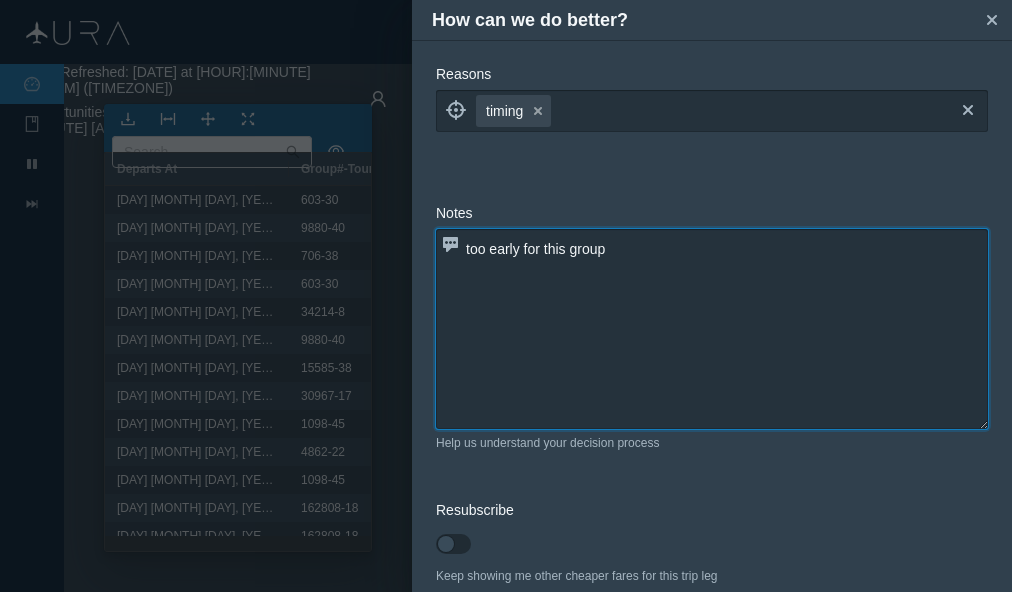 type on "too early for this group" 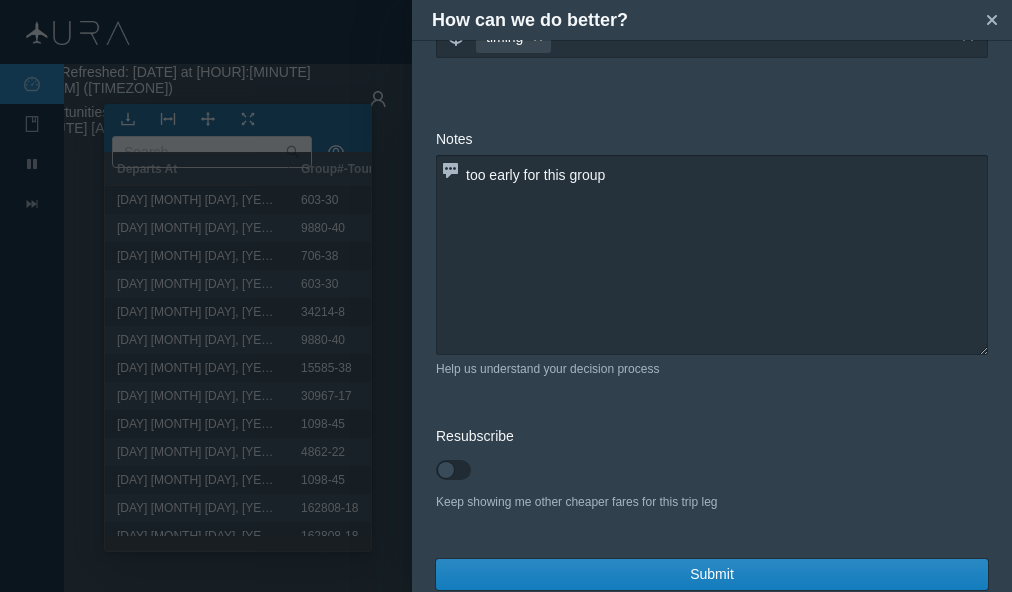 scroll, scrollTop: 96, scrollLeft: 0, axis: vertical 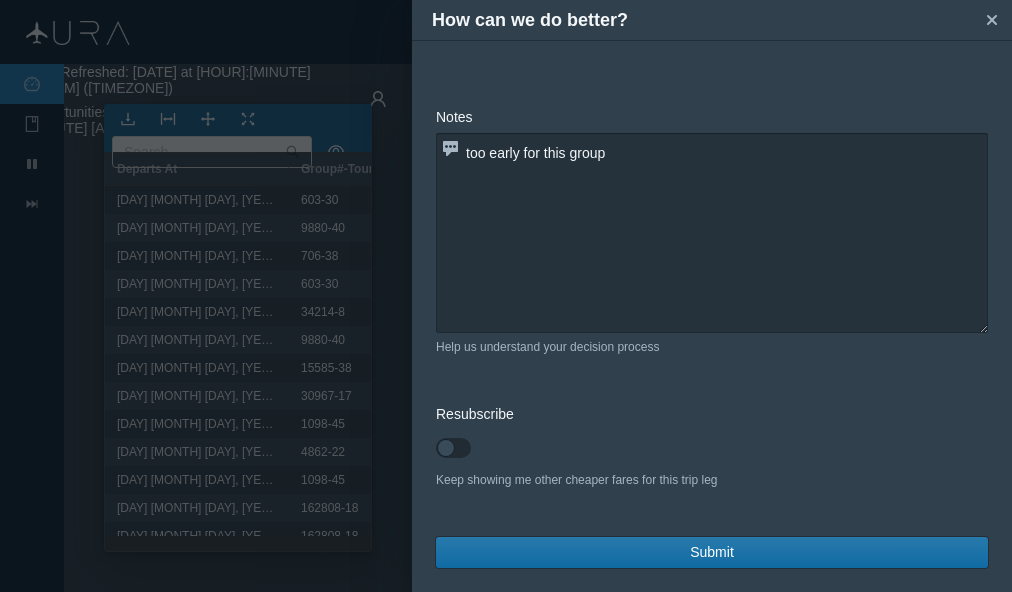click on "Submit" at bounding box center (712, 552) 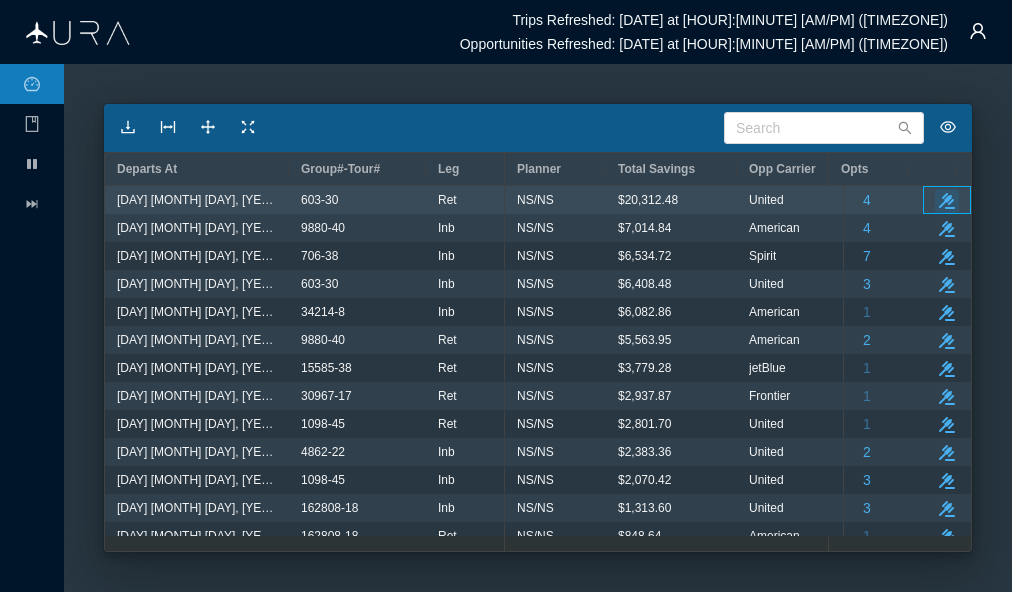 click at bounding box center (947, 201) 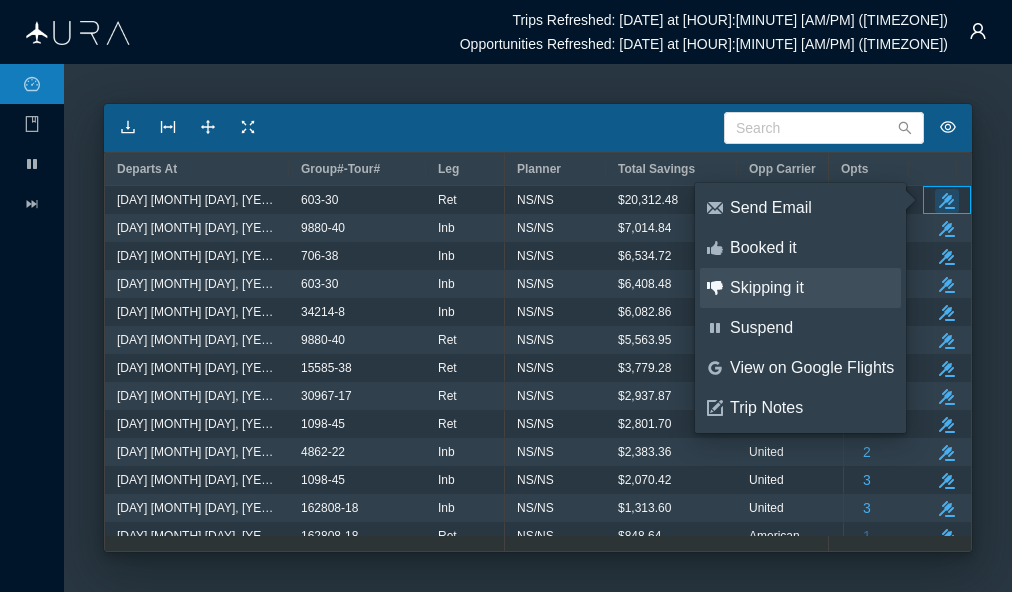 click on "Skipping it" at bounding box center (812, 288) 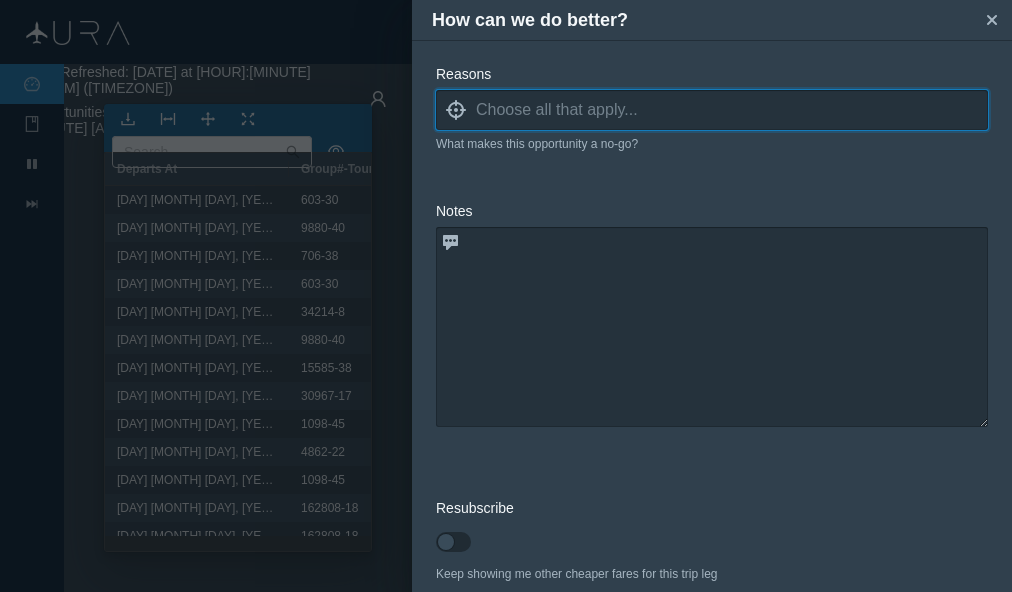 click at bounding box center [732, 110] 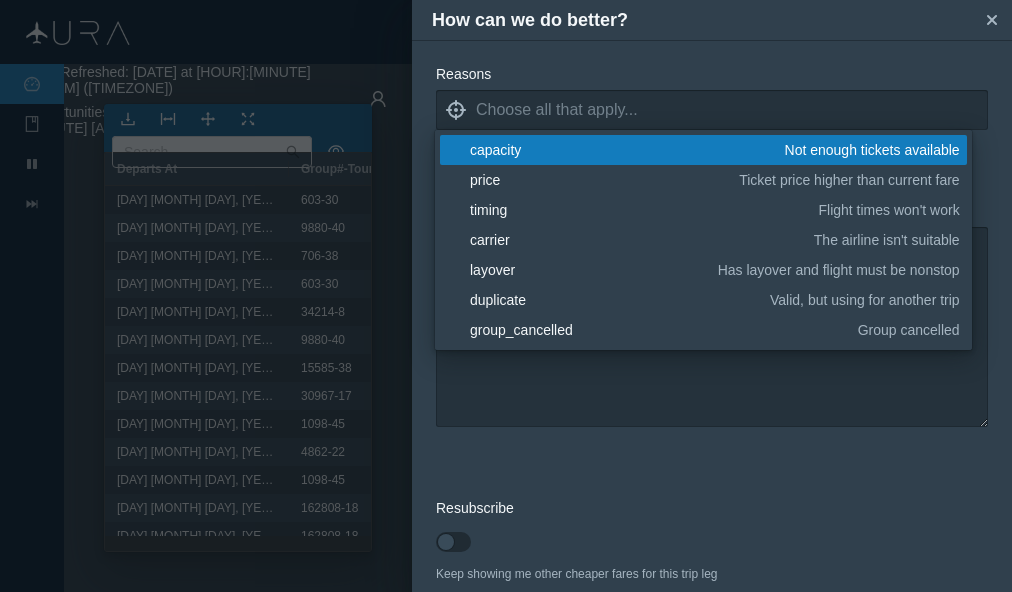 click on "capacity" at bounding box center [624, 150] 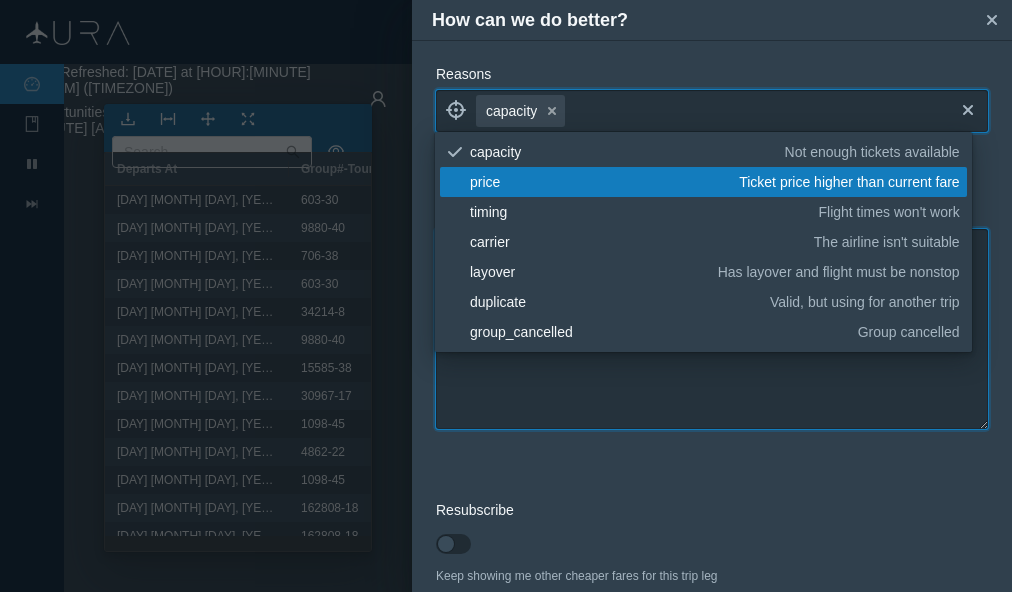click at bounding box center (712, 329) 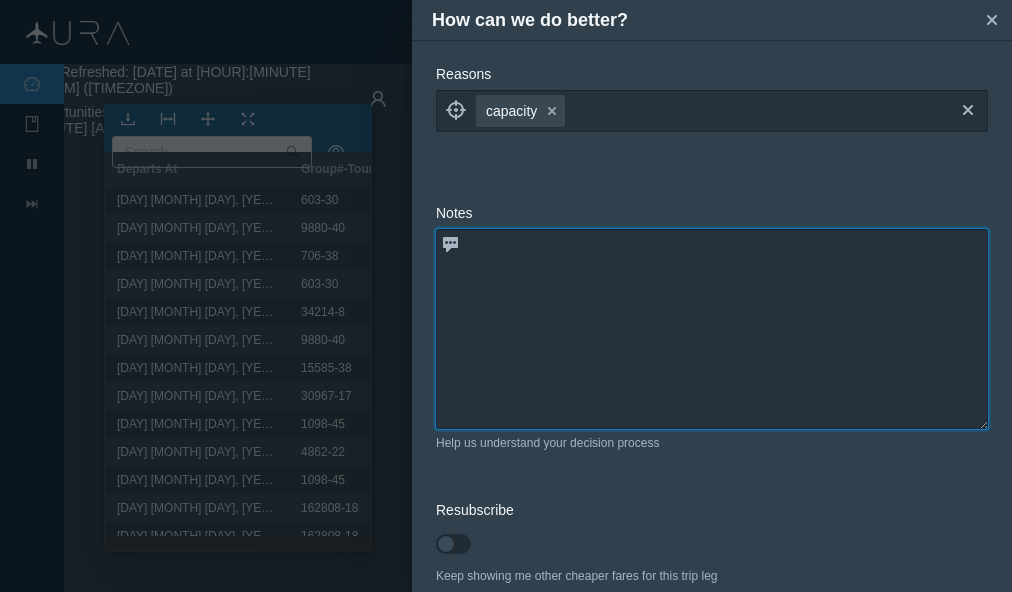 click at bounding box center (712, 329) 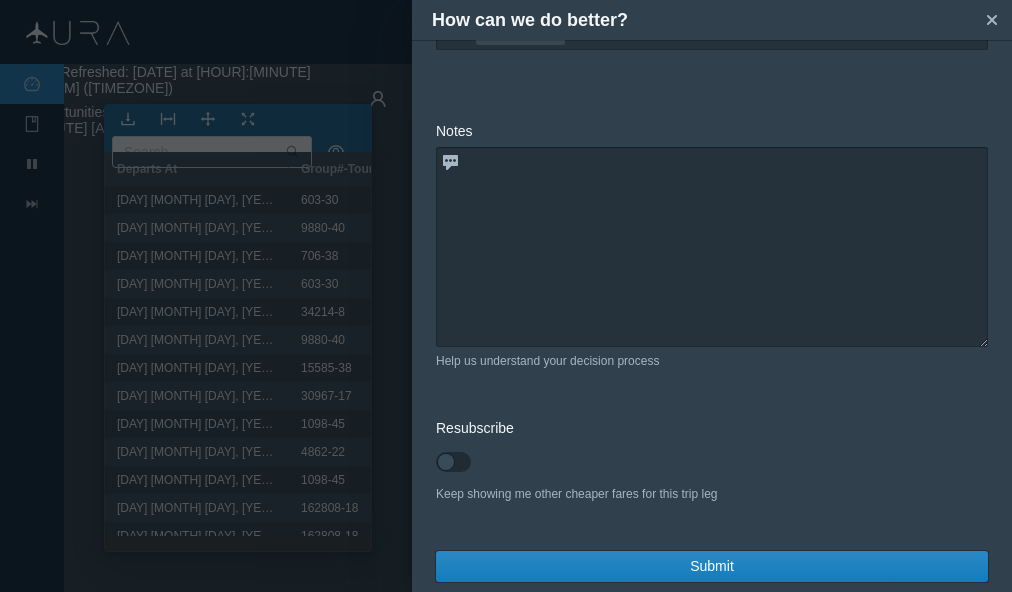 scroll, scrollTop: 96, scrollLeft: 0, axis: vertical 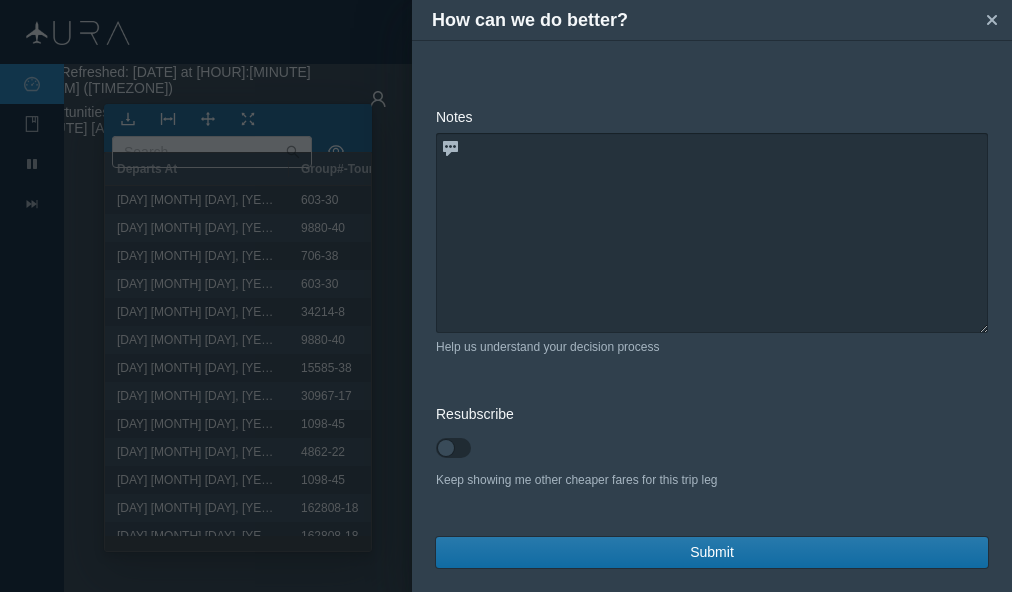 click on "Submit" at bounding box center [712, 552] 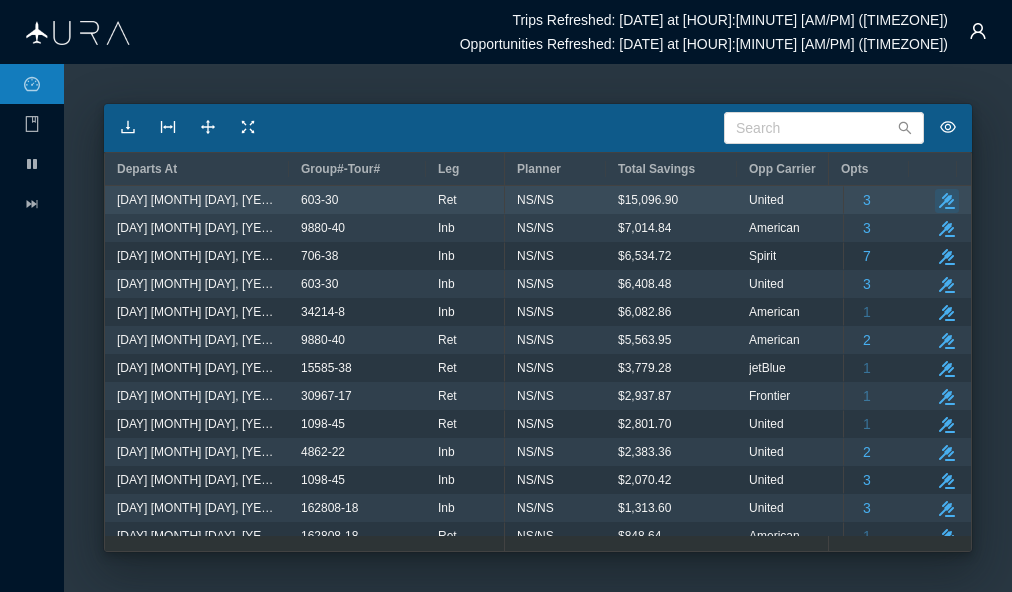 click at bounding box center [947, 201] 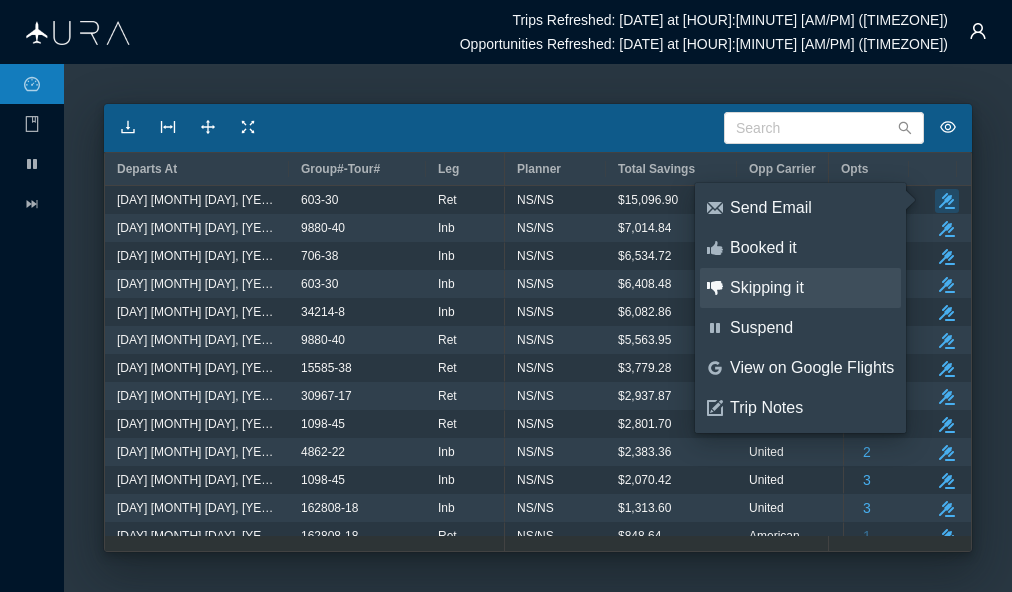 click on "Skipping it" at bounding box center (812, 288) 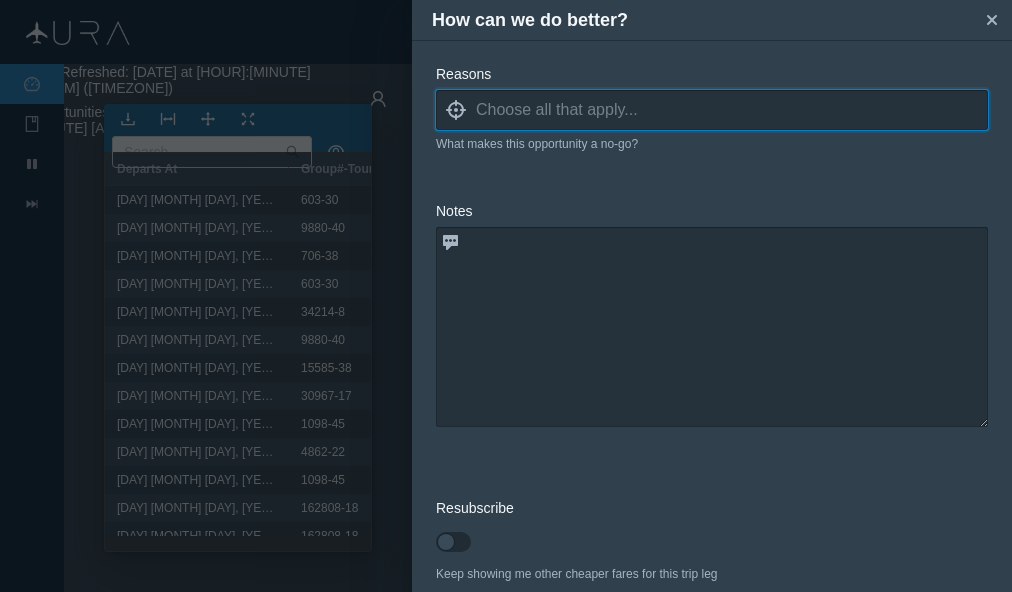 click at bounding box center (732, 110) 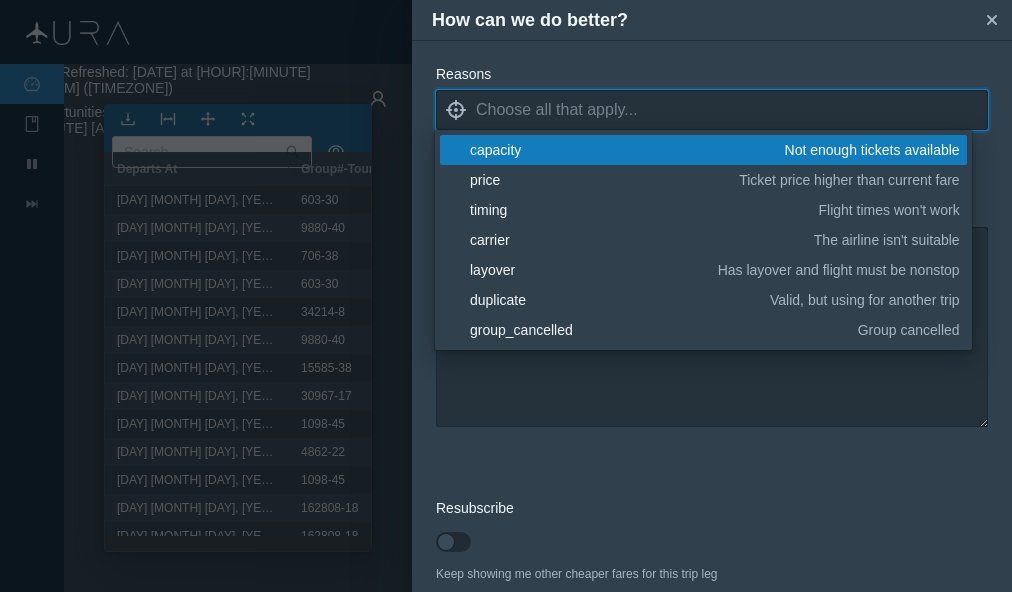 click on "blank capacity Not enough tickets available" at bounding box center (703, 150) 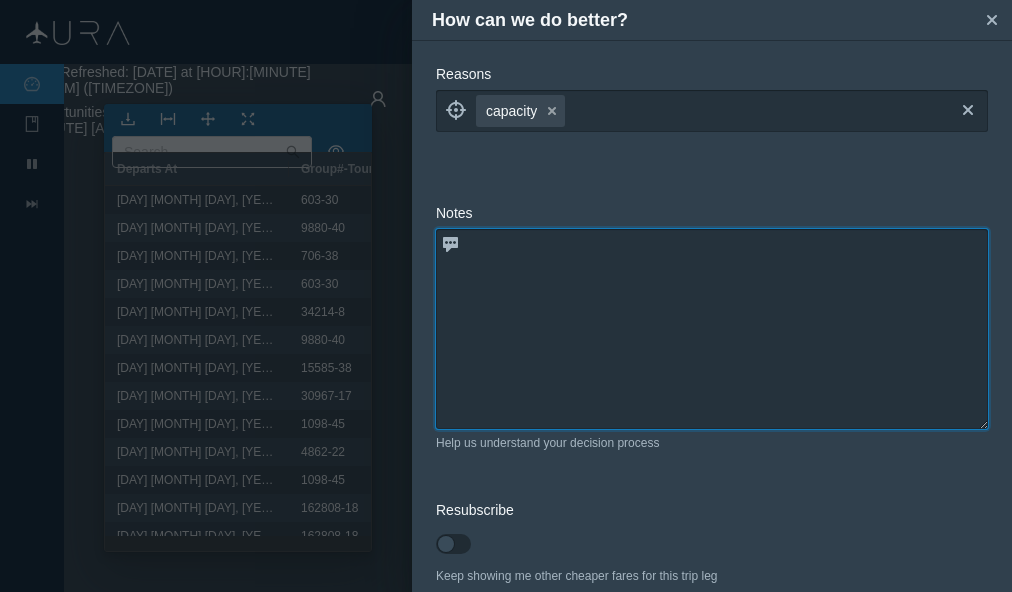 click at bounding box center (712, 329) 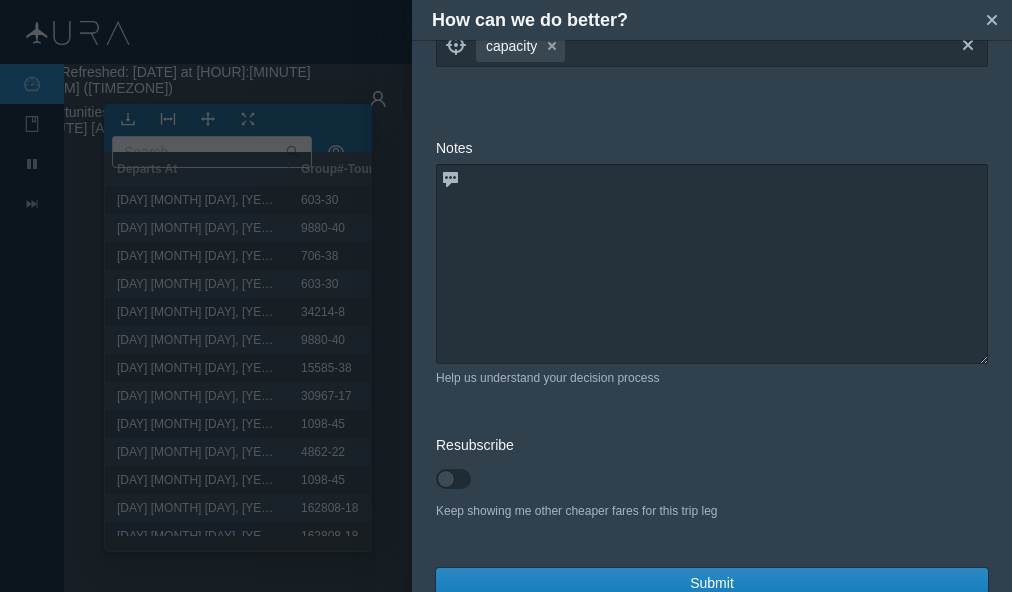 scroll, scrollTop: 96, scrollLeft: 0, axis: vertical 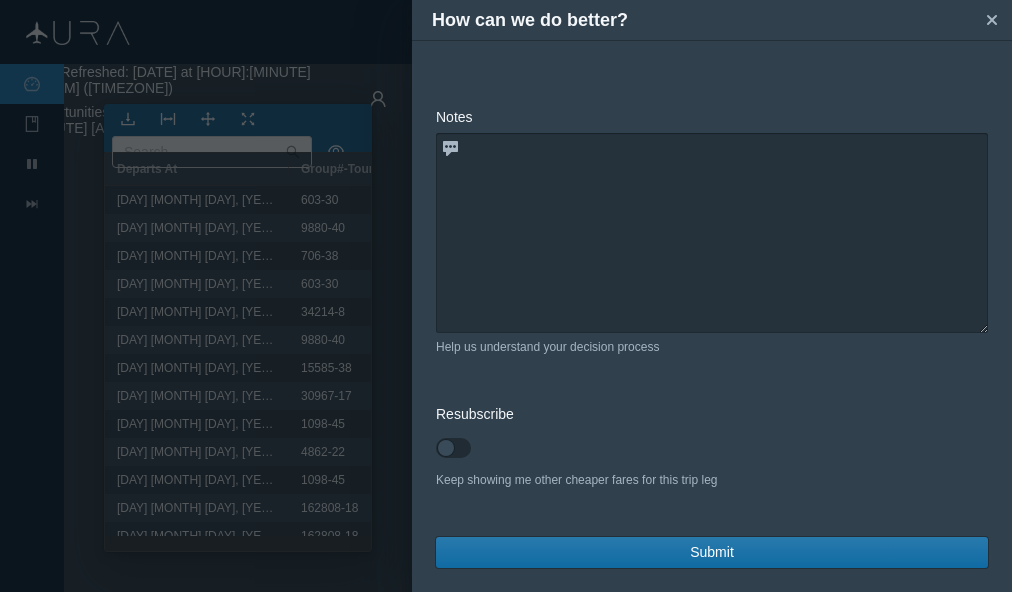 click on "Submit" at bounding box center (712, 552) 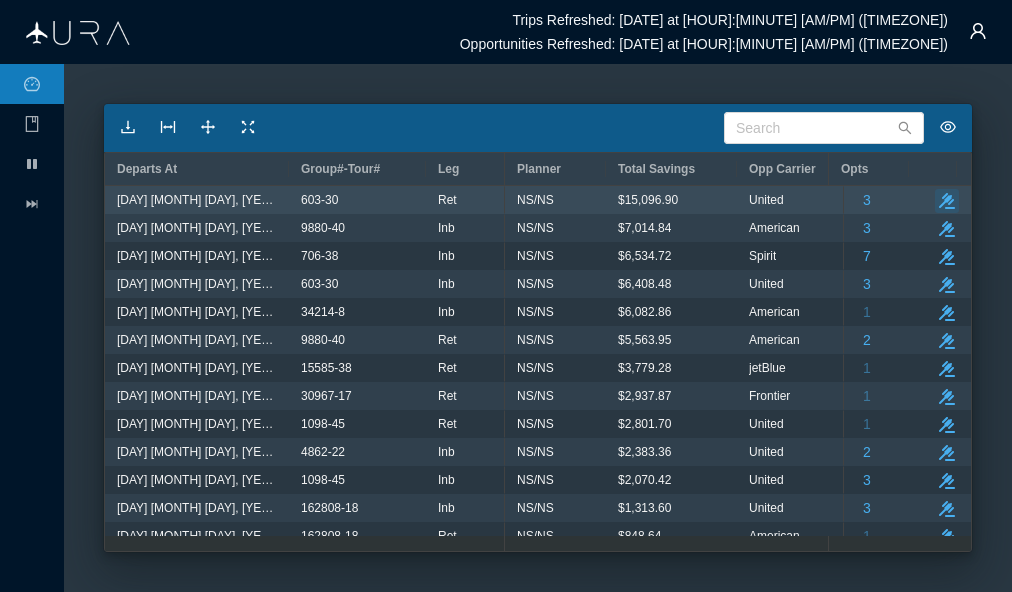 click at bounding box center [947, 201] 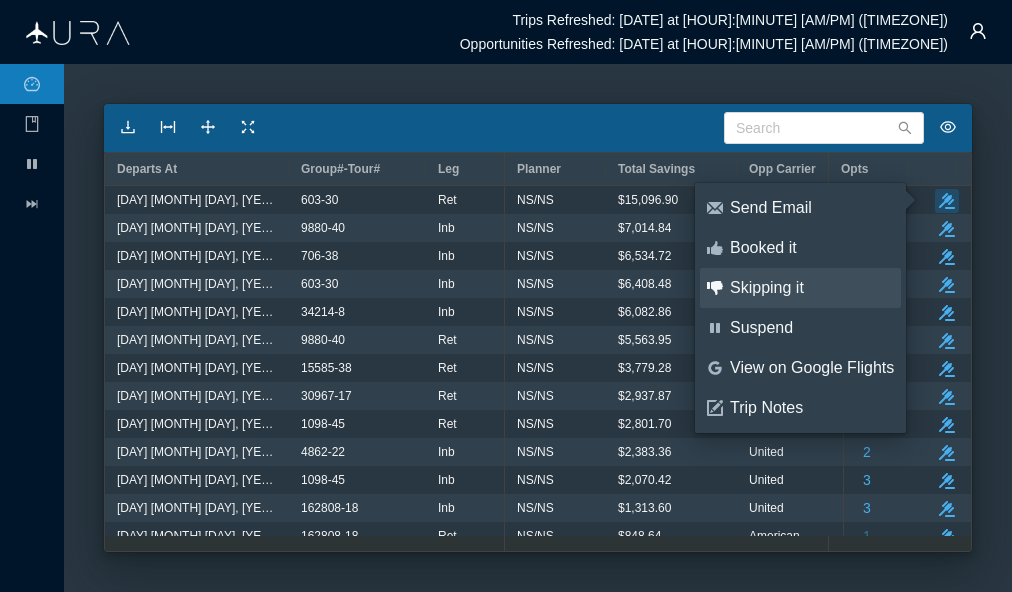 click on "Skipping it" at bounding box center [812, 288] 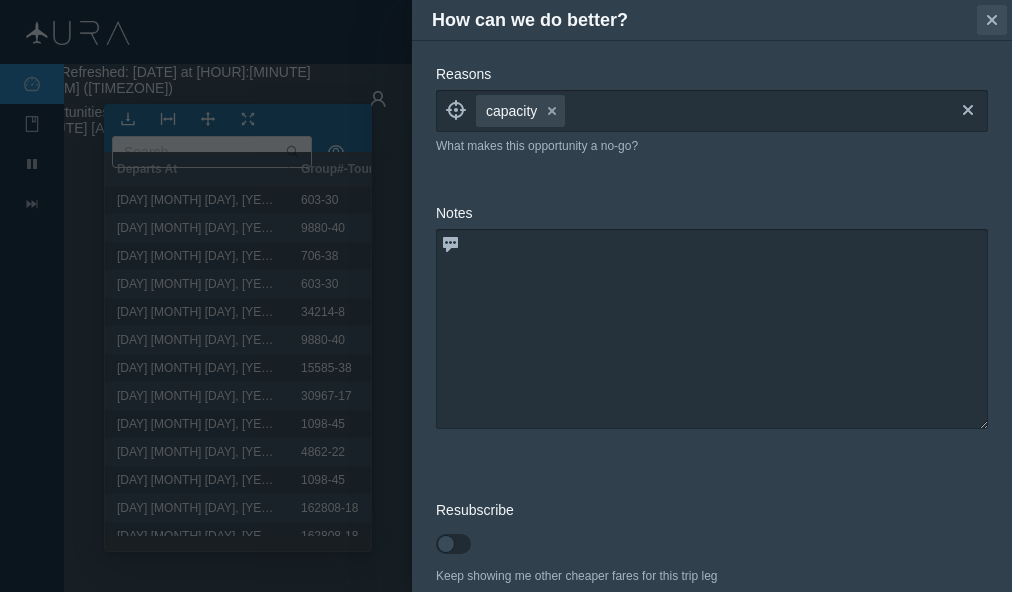 click on "small-cross" at bounding box center (992, 20) 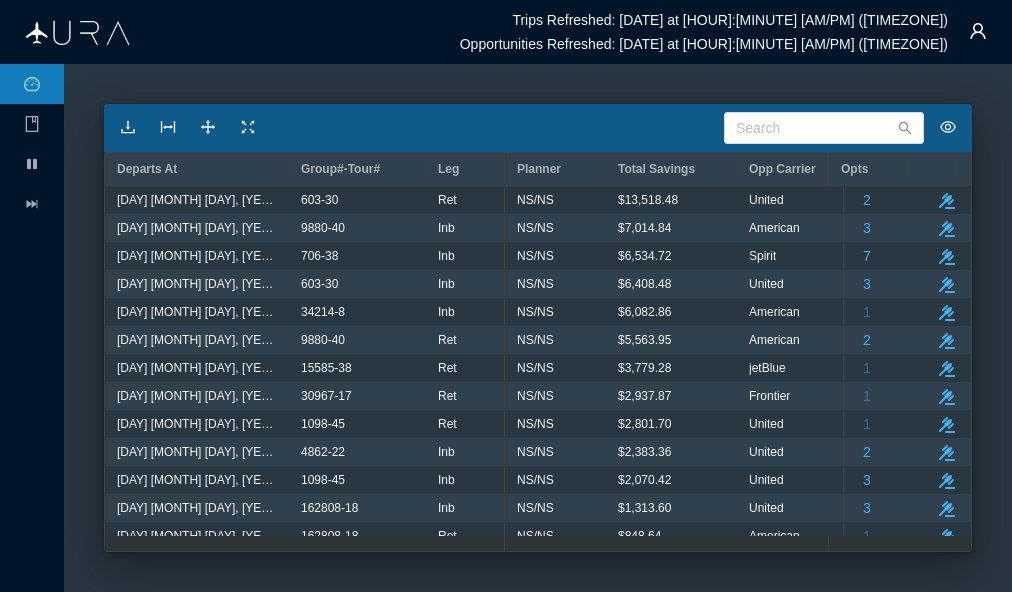 scroll, scrollTop: 0, scrollLeft: 40, axis: horizontal 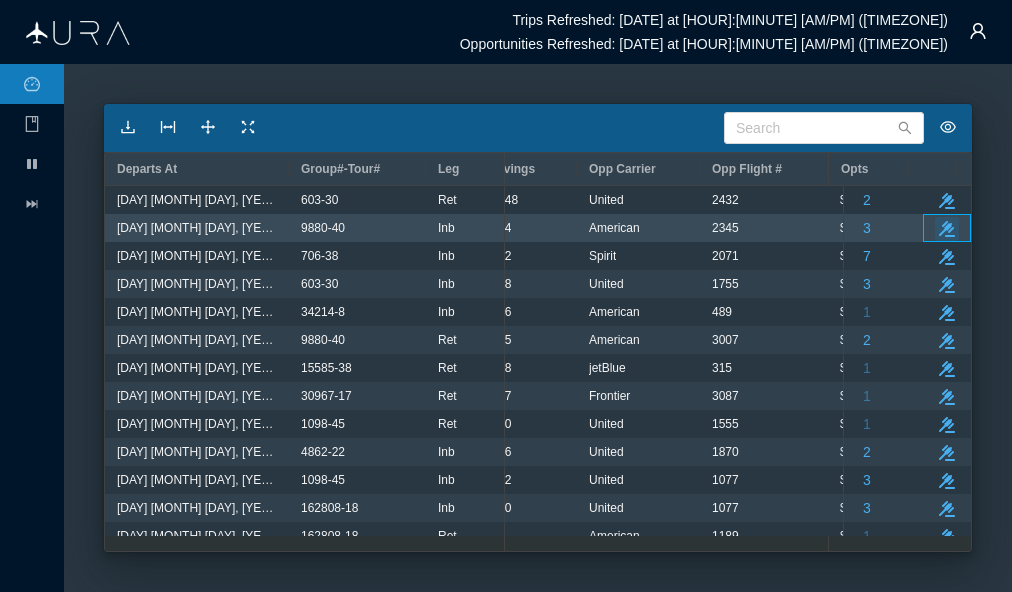 click at bounding box center [947, 229] 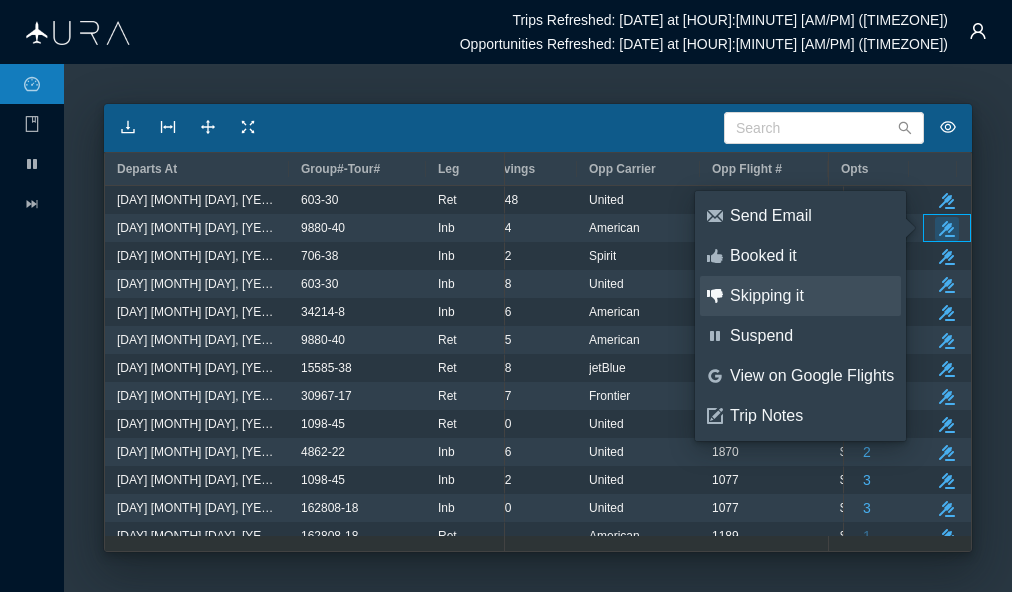 click on "Skipping it" at bounding box center (812, 296) 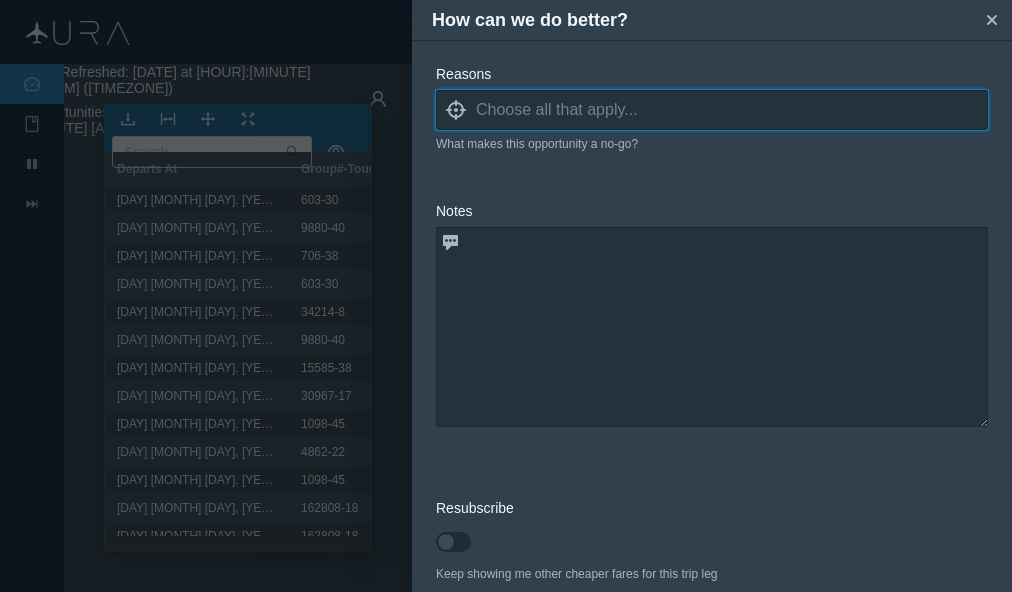 click at bounding box center (732, 110) 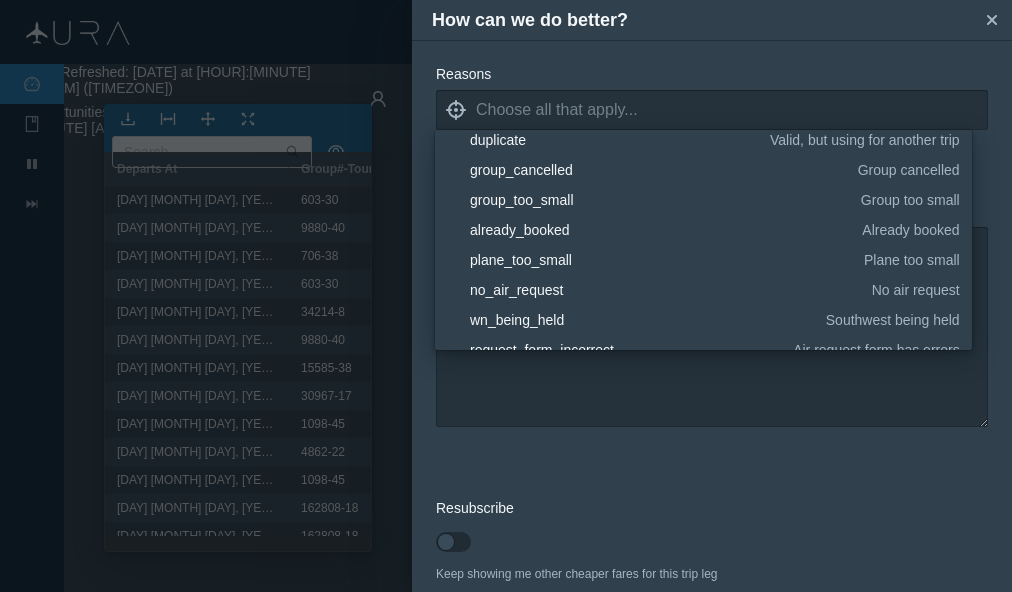 scroll, scrollTop: 200, scrollLeft: 0, axis: vertical 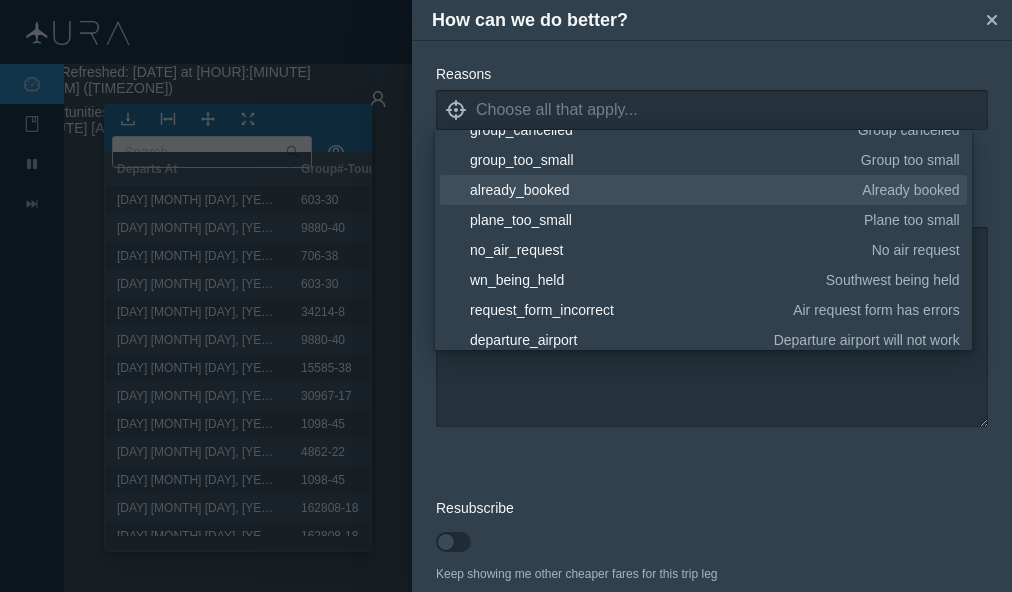 click on "already_booked" at bounding box center [662, 190] 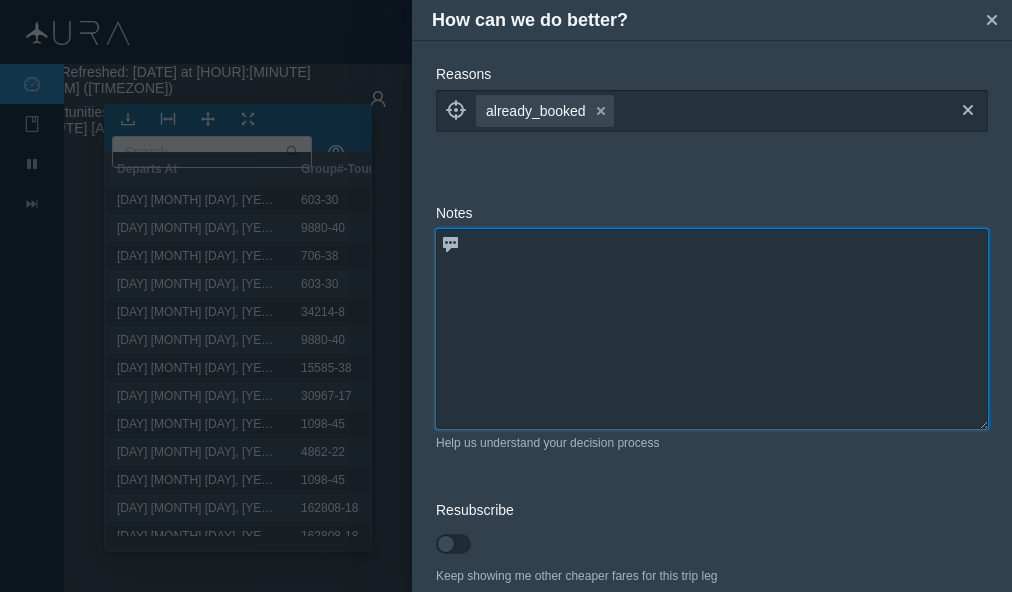 click at bounding box center (712, 329) 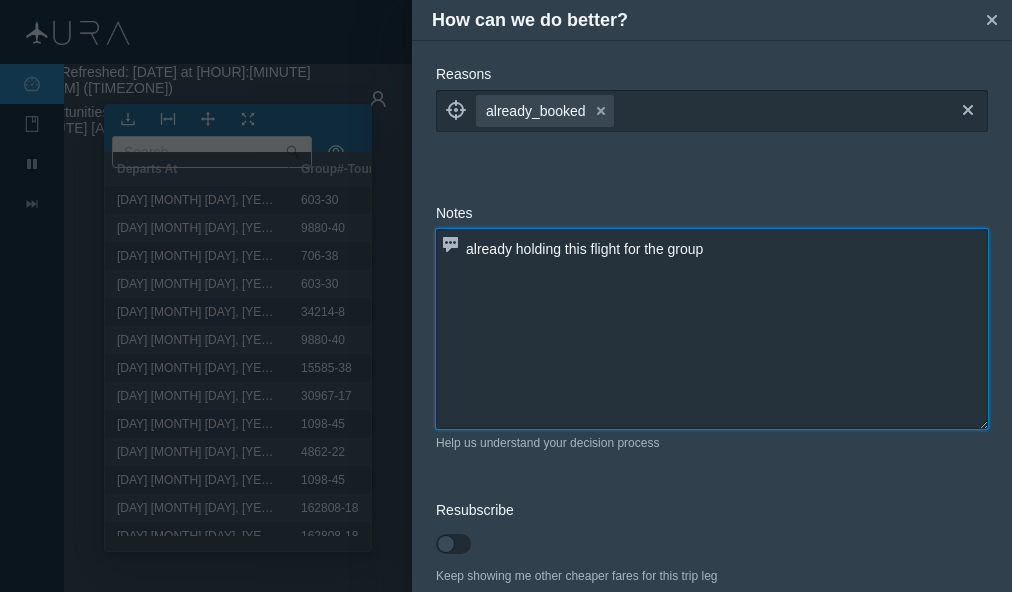 type on "already holding this flight for the group" 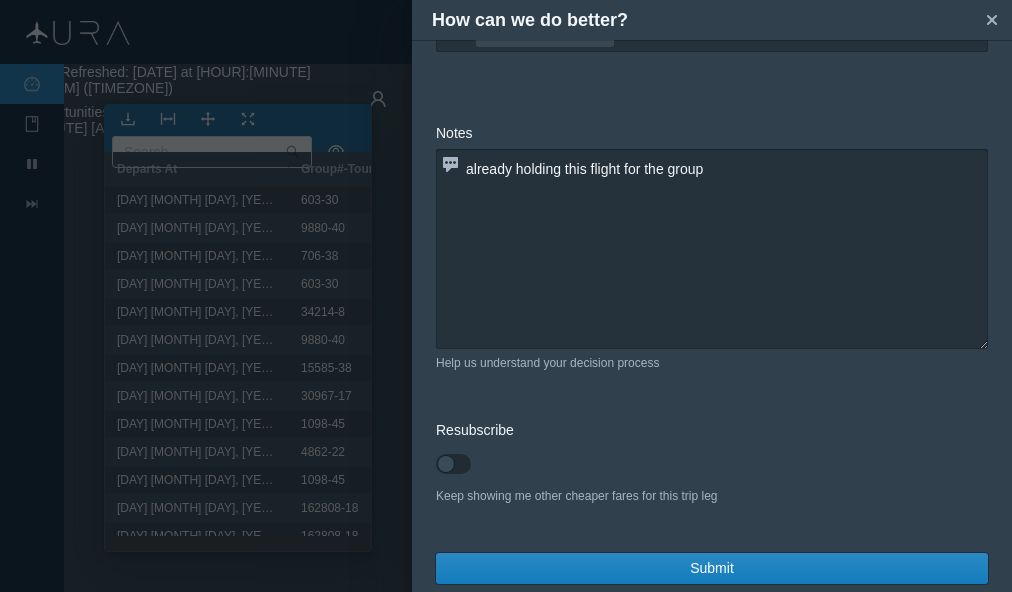 scroll, scrollTop: 96, scrollLeft: 0, axis: vertical 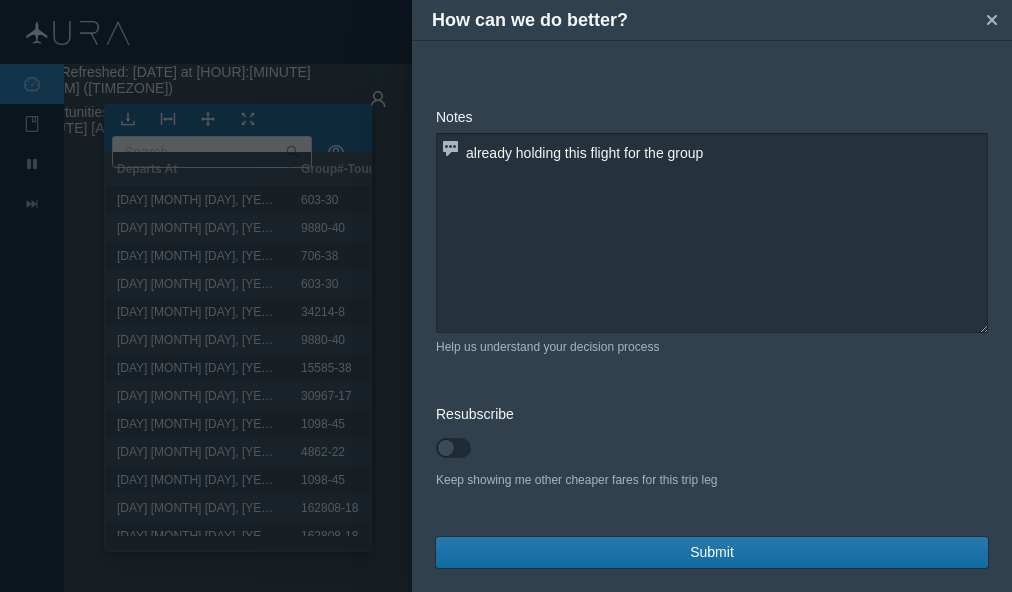 click on "Submit" at bounding box center [712, 552] 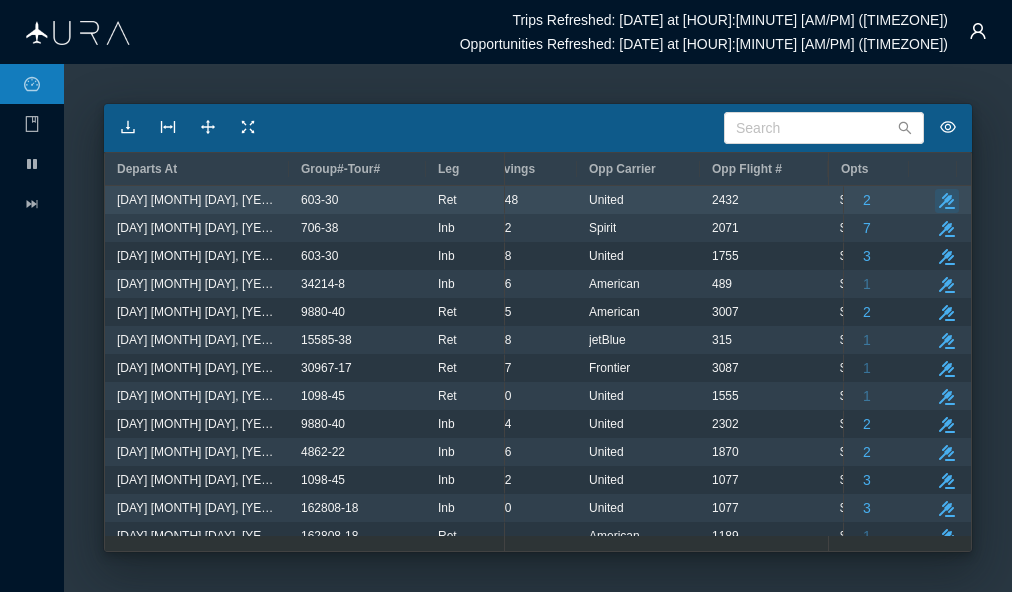 click at bounding box center (947, 201) 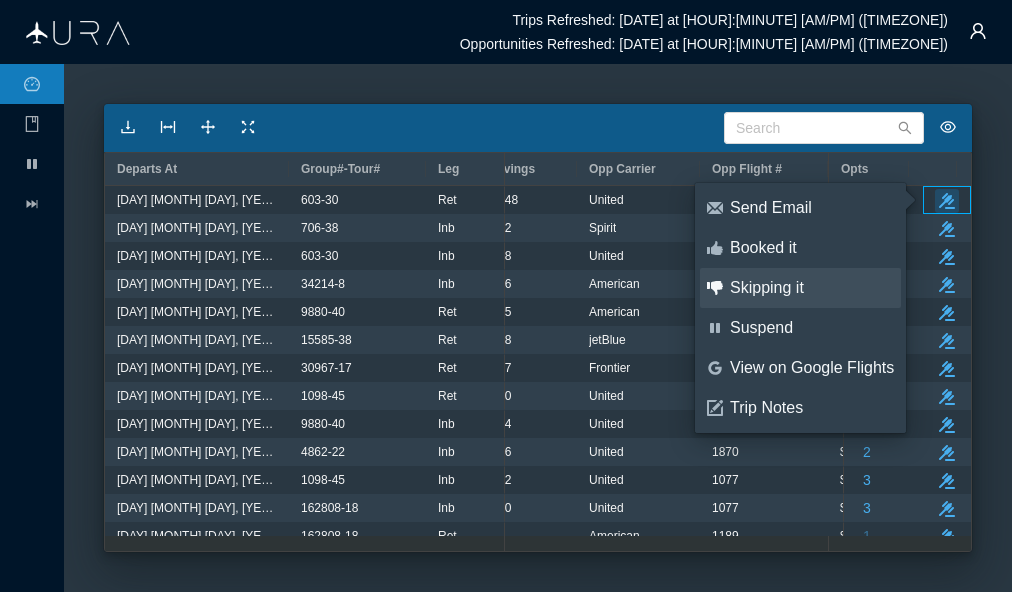 click on "Skipping it" at bounding box center (812, 288) 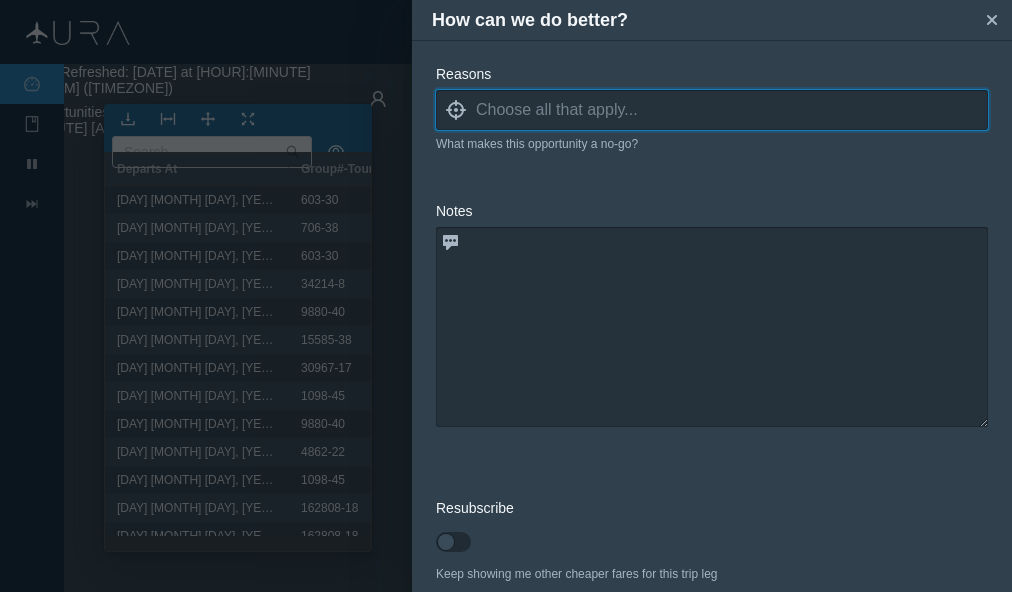 click at bounding box center [732, 110] 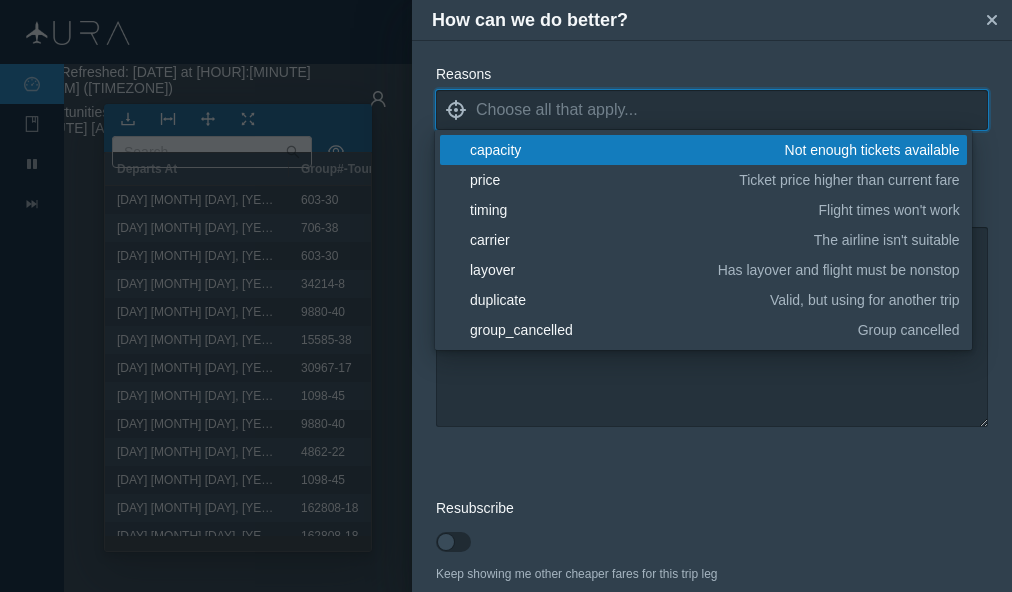 click on "capacity" at bounding box center [624, 150] 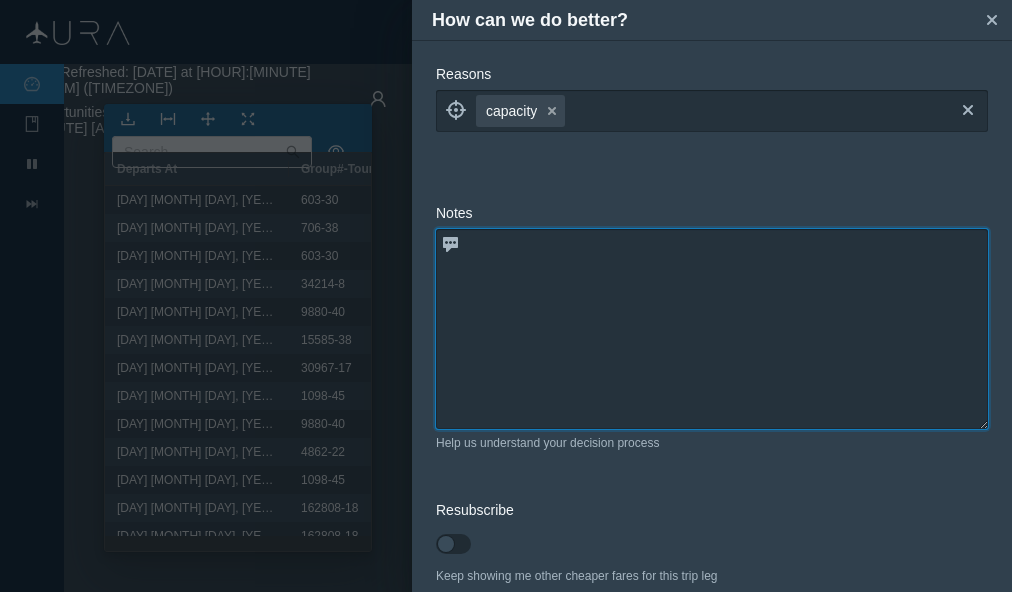 click at bounding box center (712, 329) 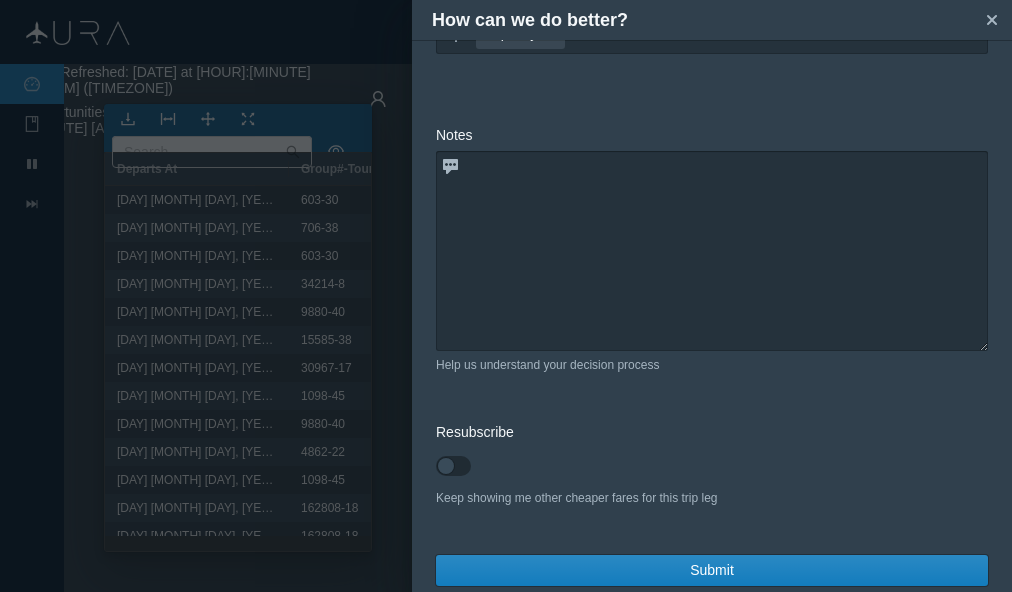 scroll, scrollTop: 96, scrollLeft: 0, axis: vertical 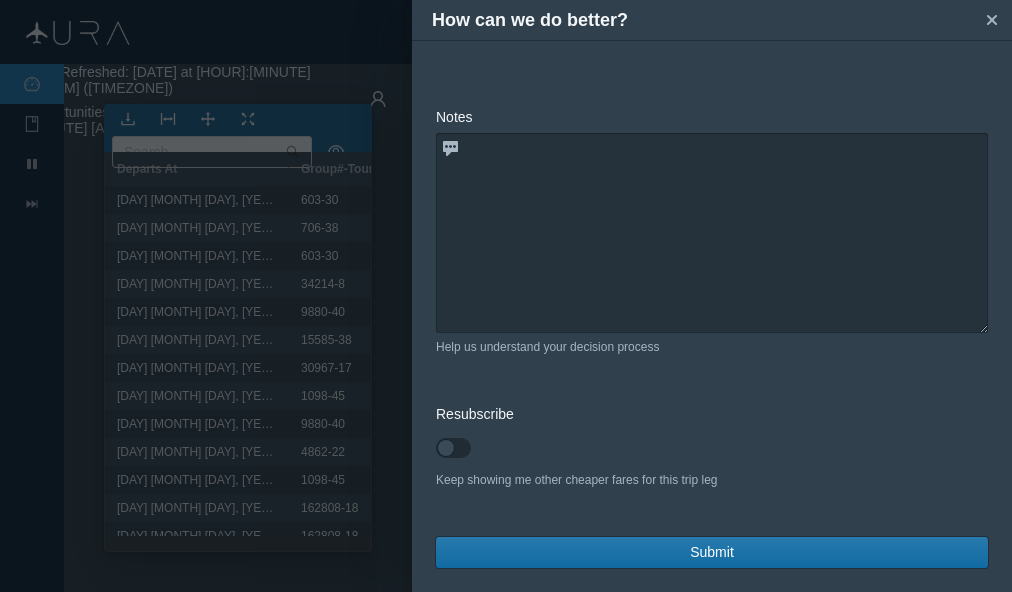 click on "Submit" at bounding box center [712, 552] 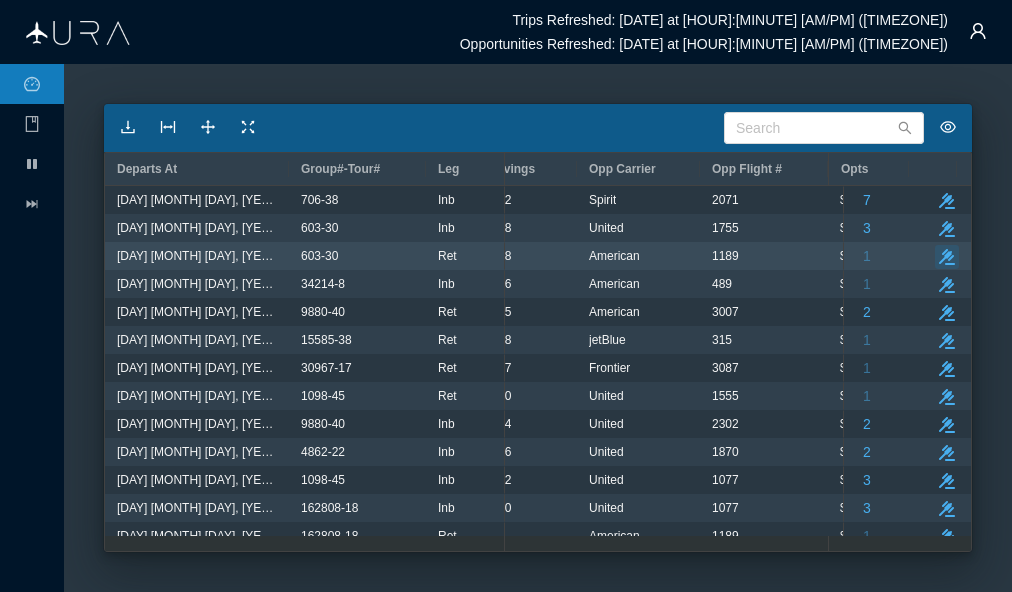 click at bounding box center [947, 257] 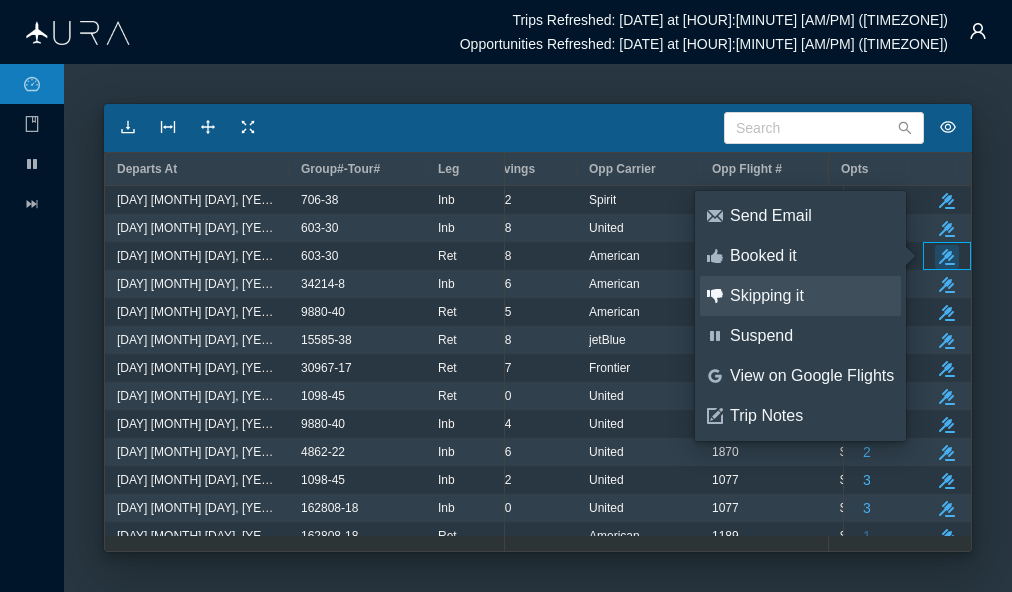 click on "Skipping it" at bounding box center [812, 296] 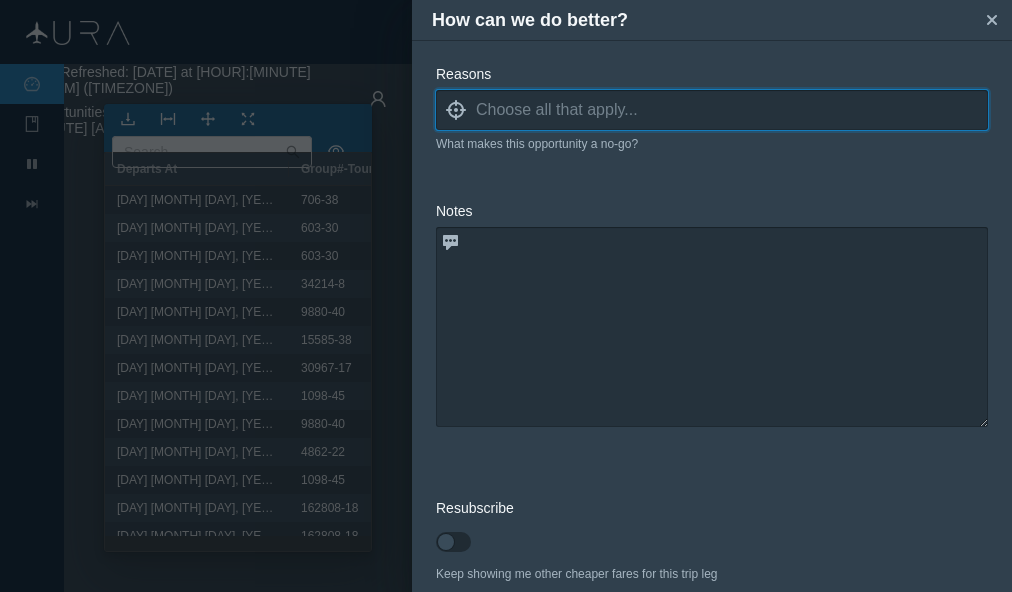click at bounding box center [732, 110] 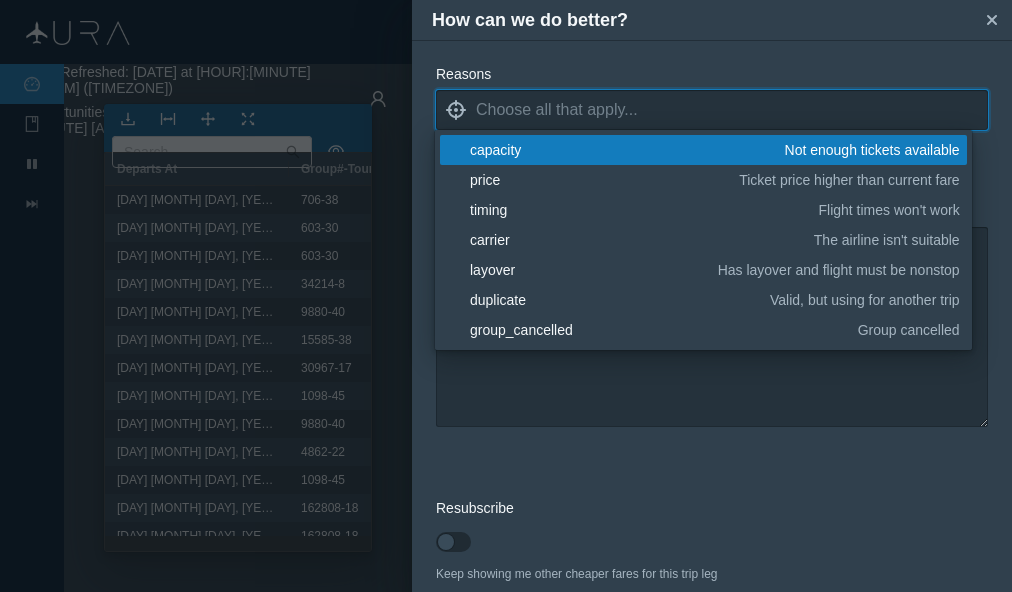 click on "capacity" at bounding box center (624, 150) 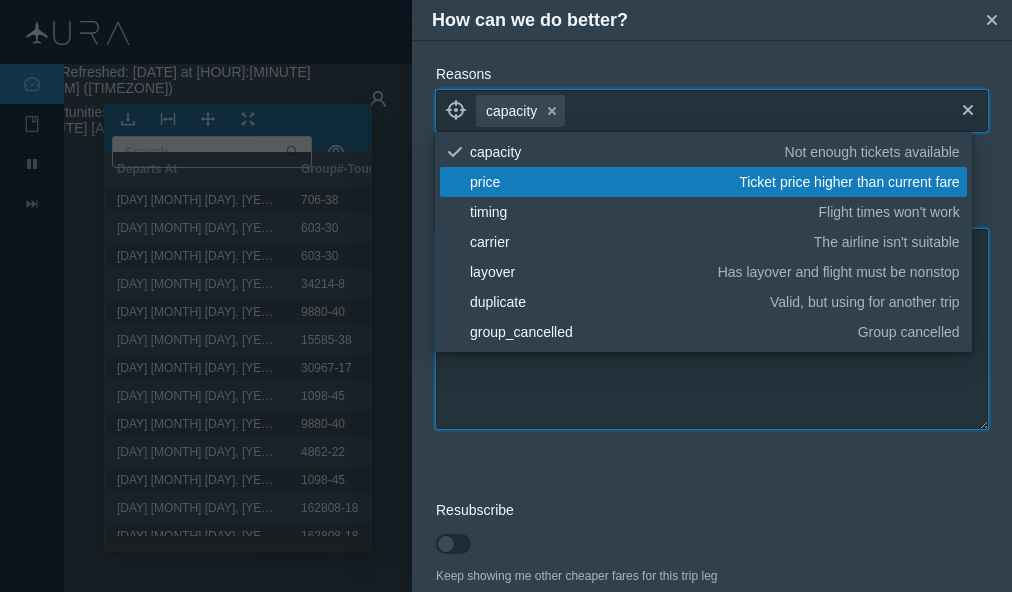 click at bounding box center [712, 329] 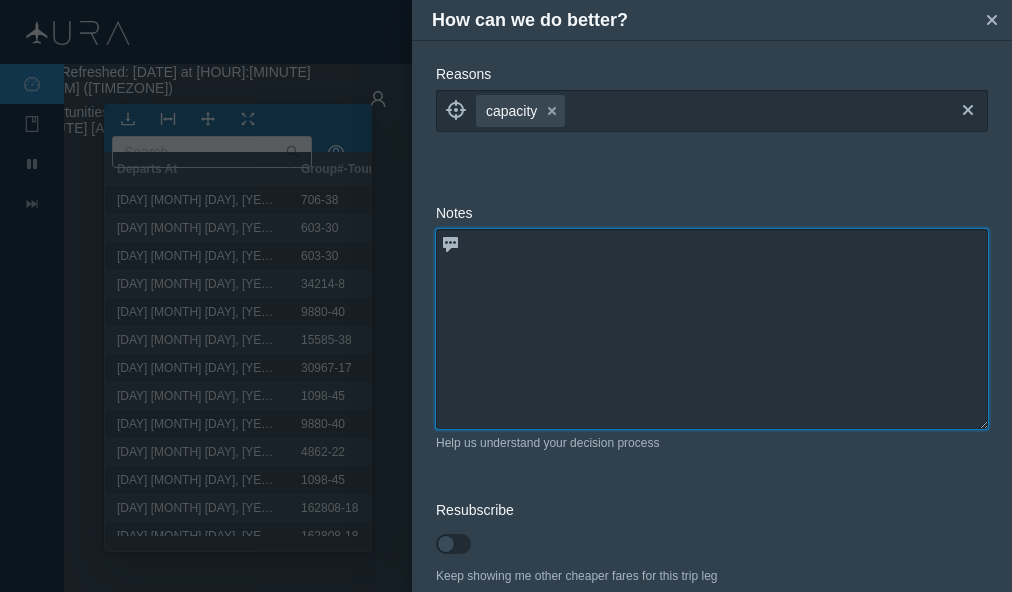 type 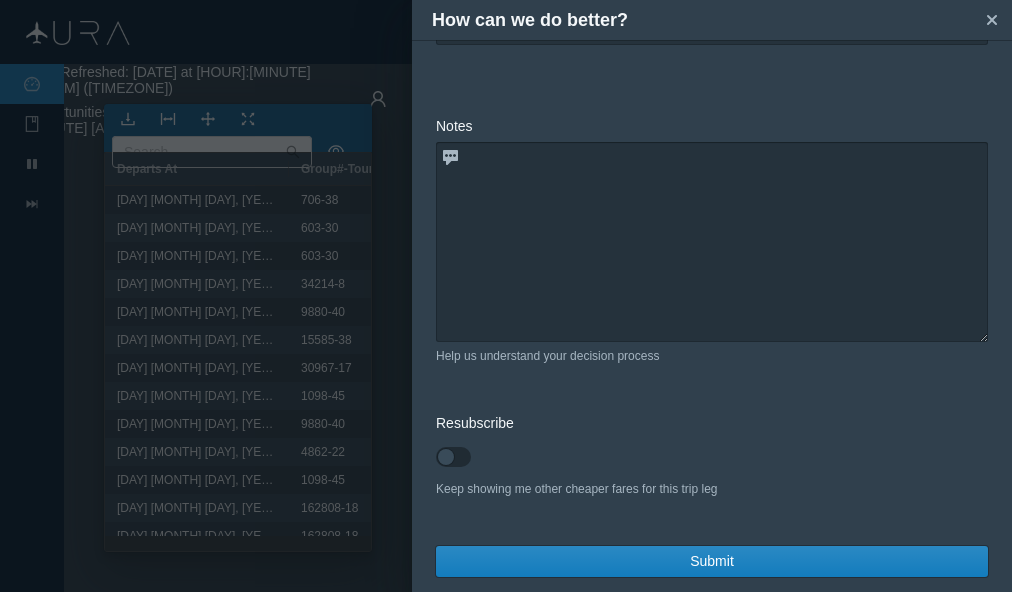 scroll, scrollTop: 96, scrollLeft: 0, axis: vertical 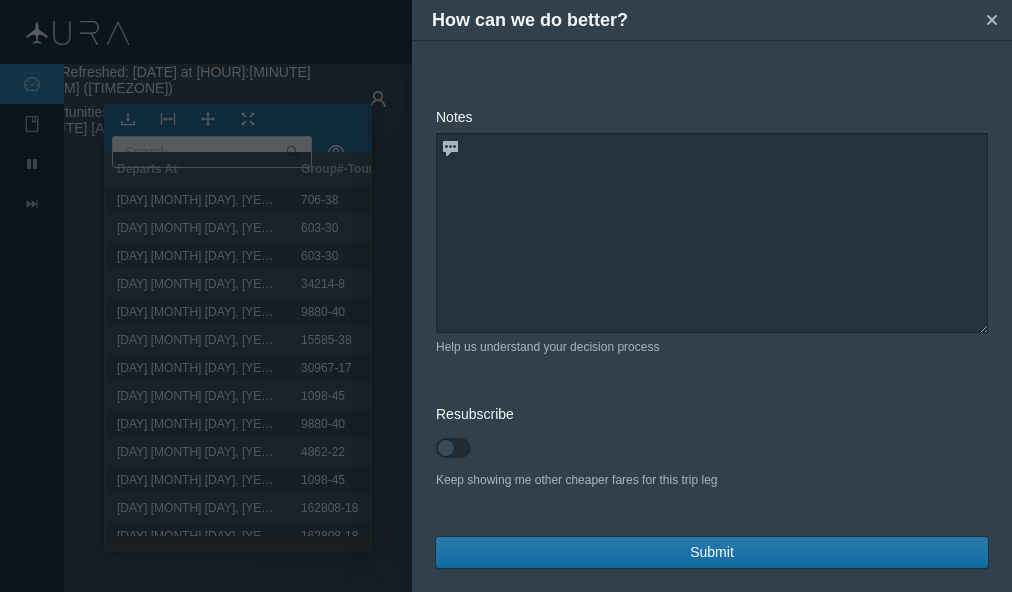 click on "Submit" at bounding box center (712, 552) 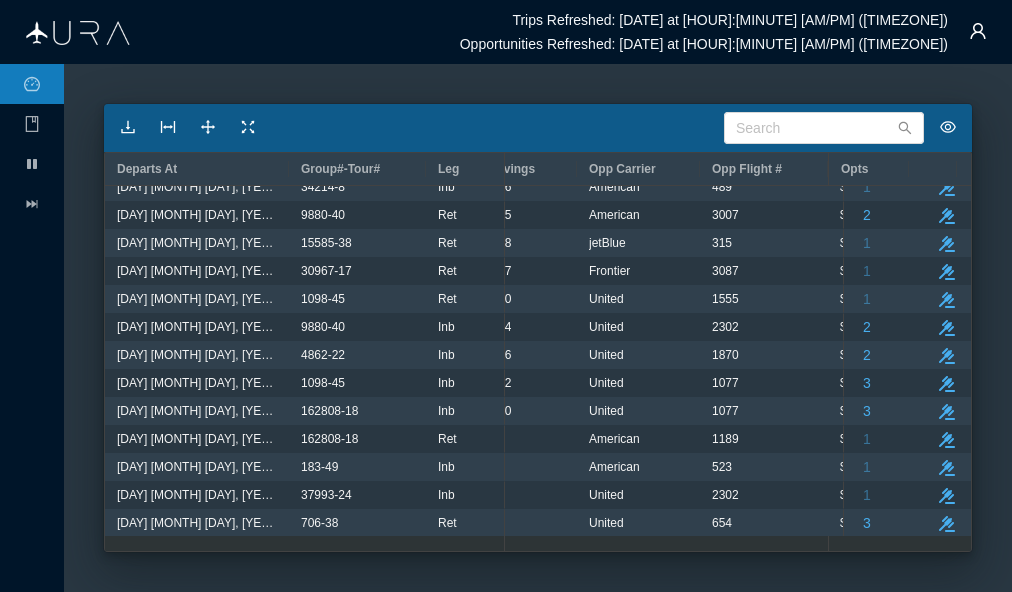 scroll, scrollTop: 0, scrollLeft: 0, axis: both 